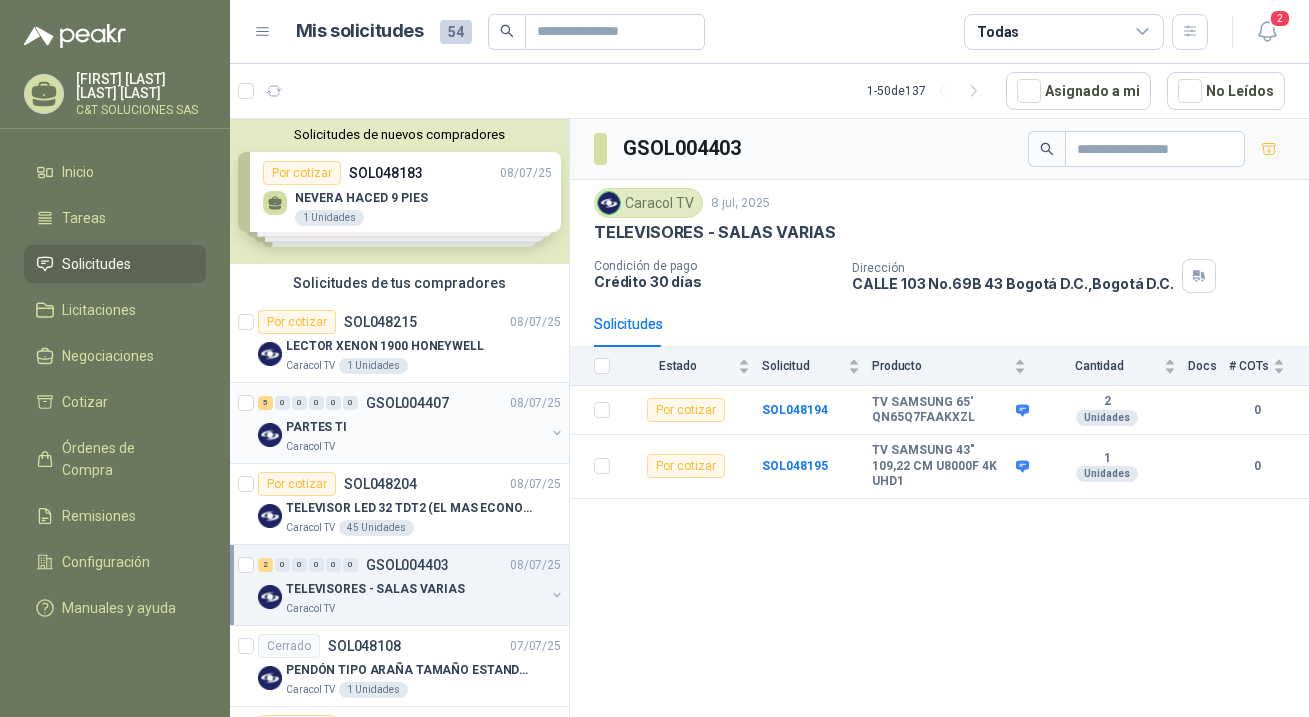 scroll, scrollTop: 0, scrollLeft: 0, axis: both 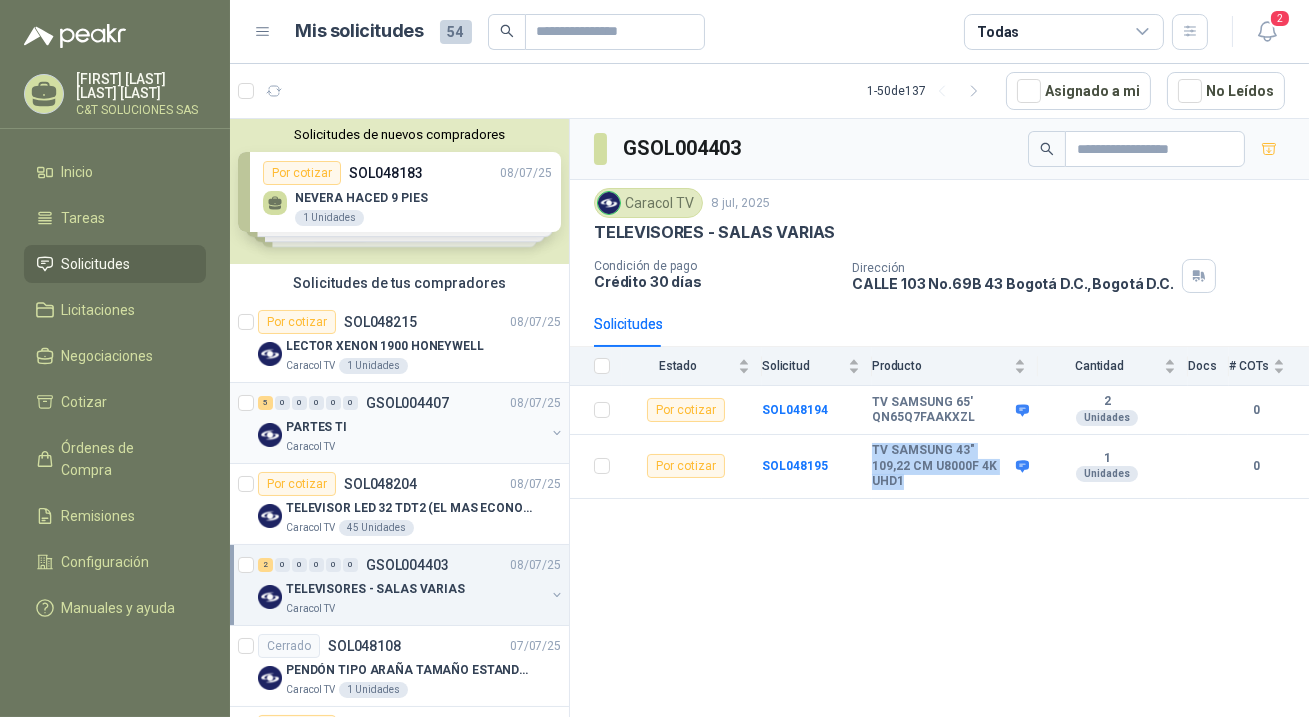 click on "PARTES TI" at bounding box center (316, 427) 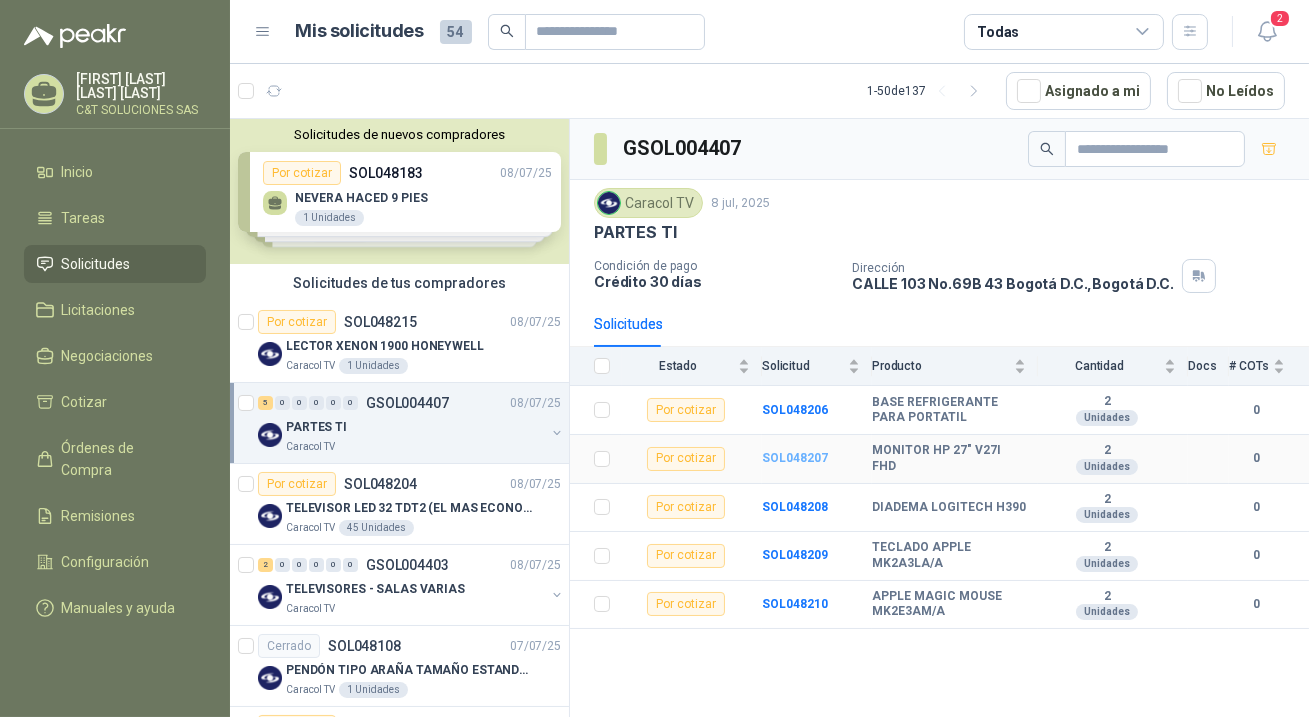 click on "SOL048207" at bounding box center [795, 458] 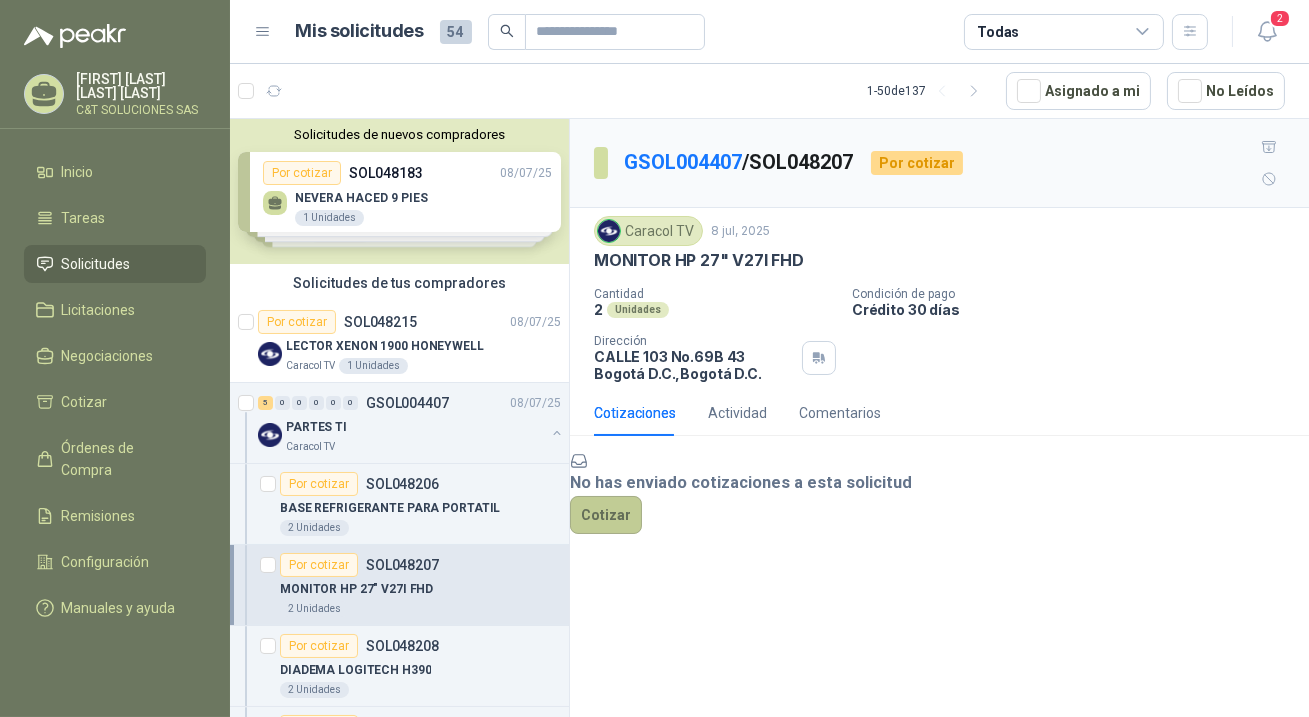click on "Cotizar" at bounding box center (606, 515) 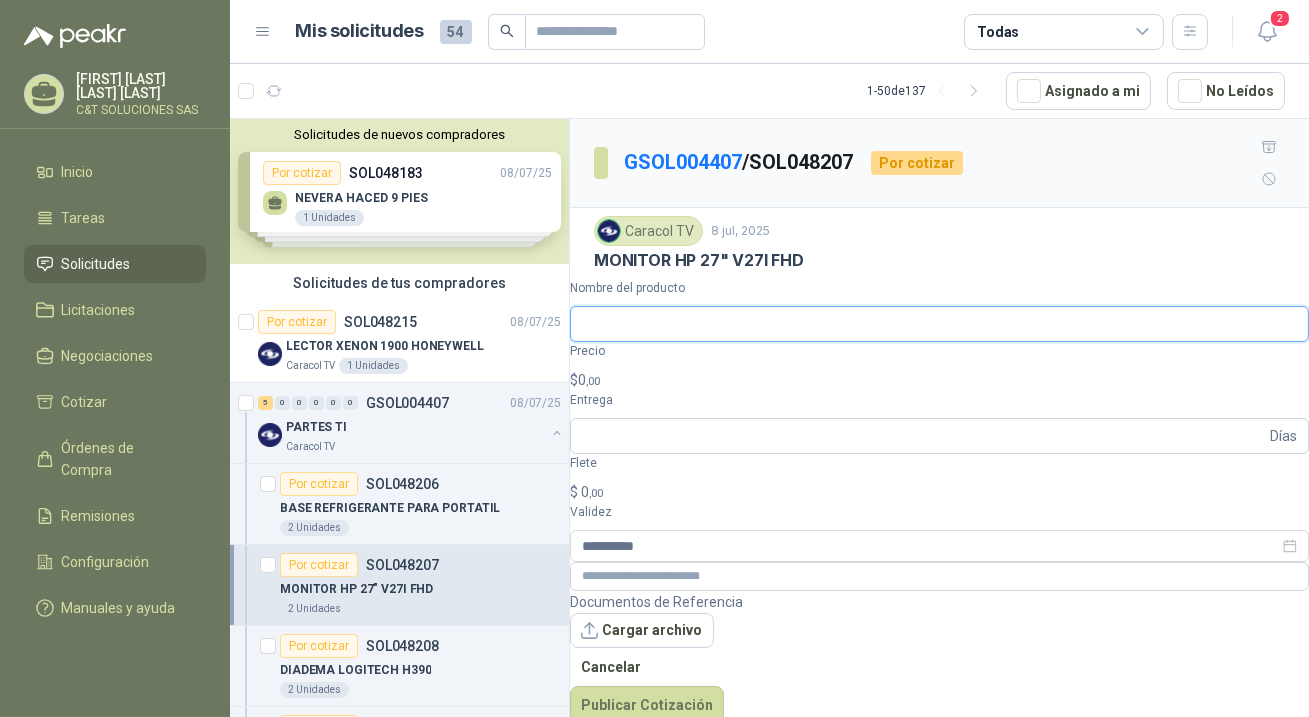 click on "Nombre del producto" at bounding box center [939, 324] 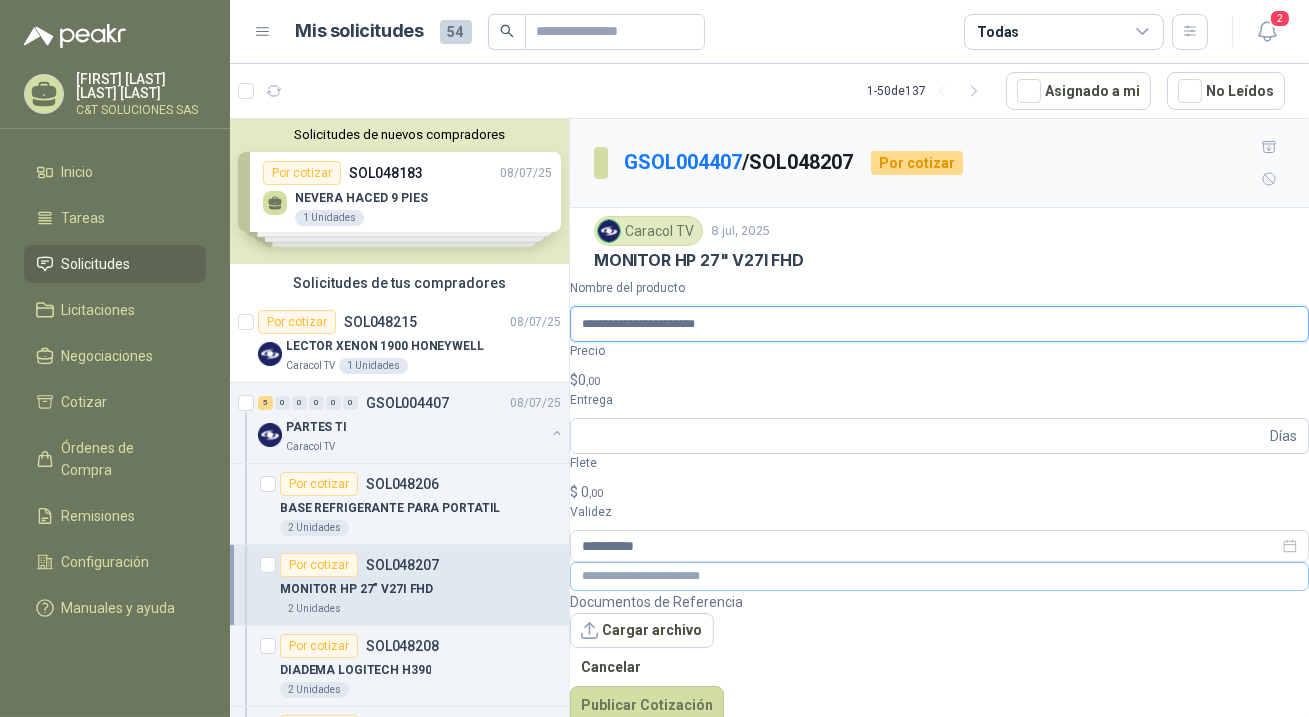 type on "**********" 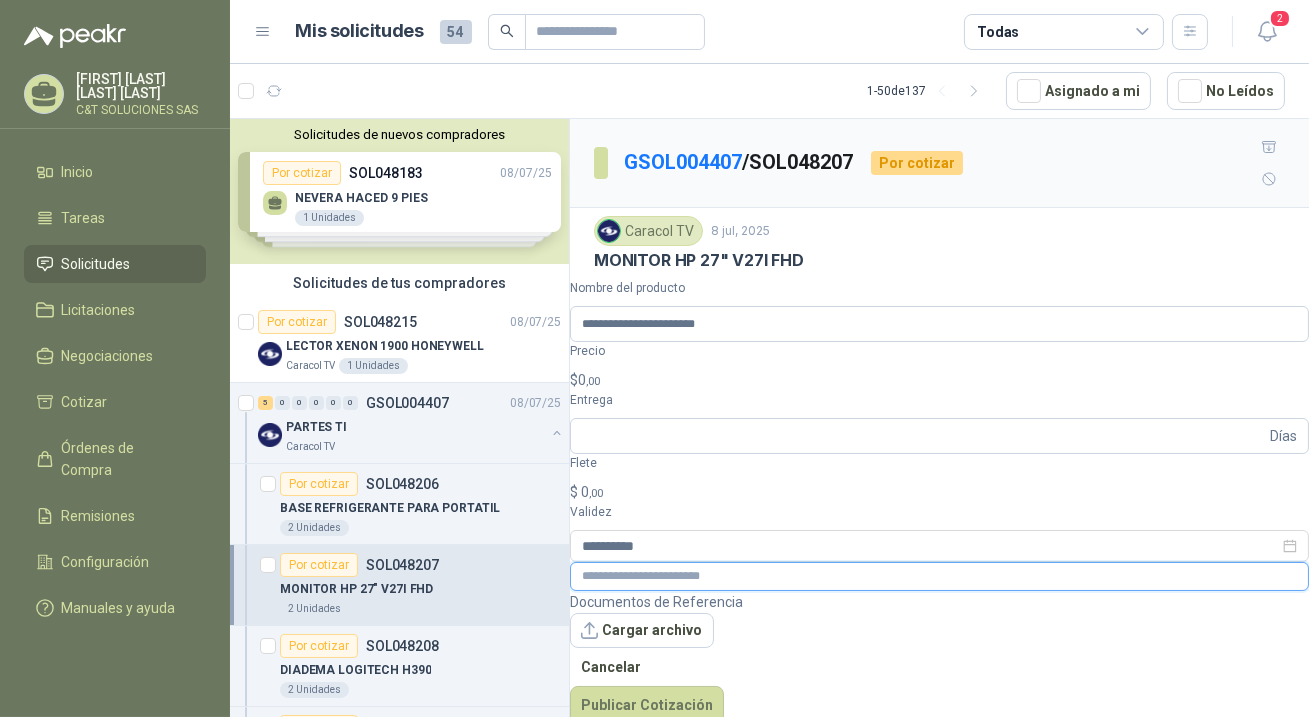 click at bounding box center [939, 576] 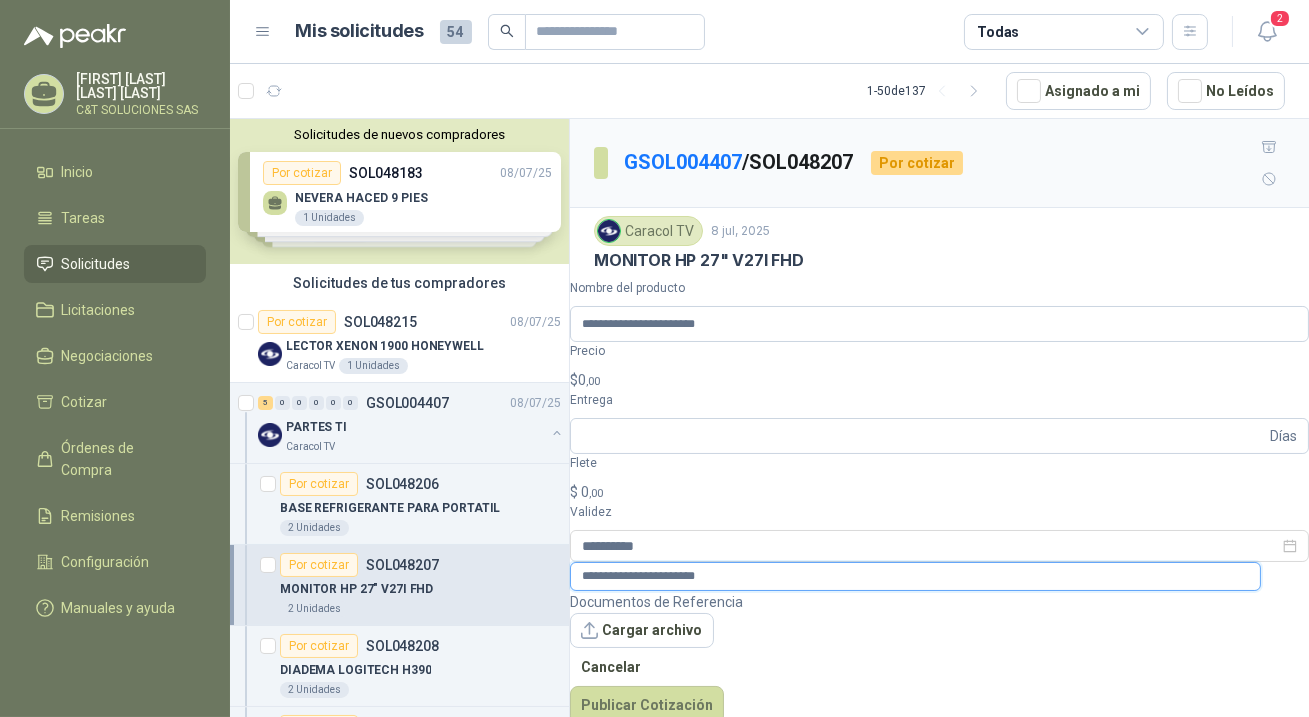 type on "**********" 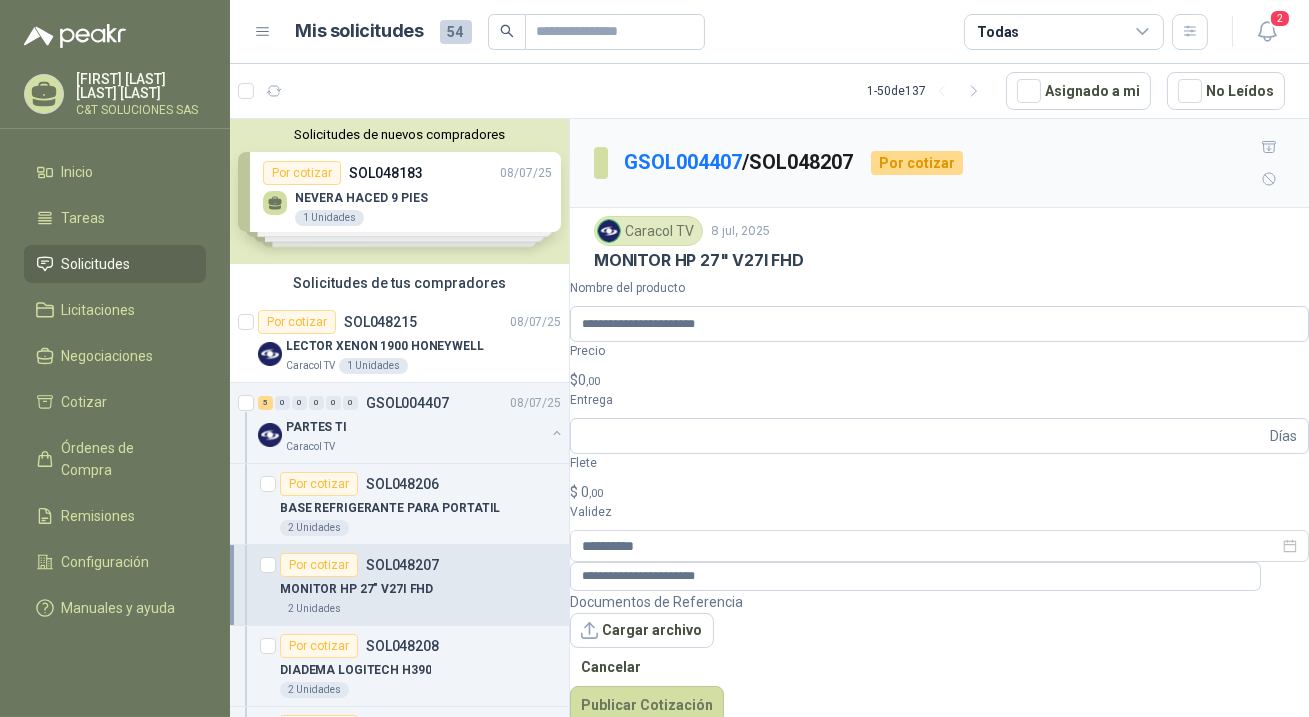 click on "$  0 ,00" at bounding box center (939, 380) 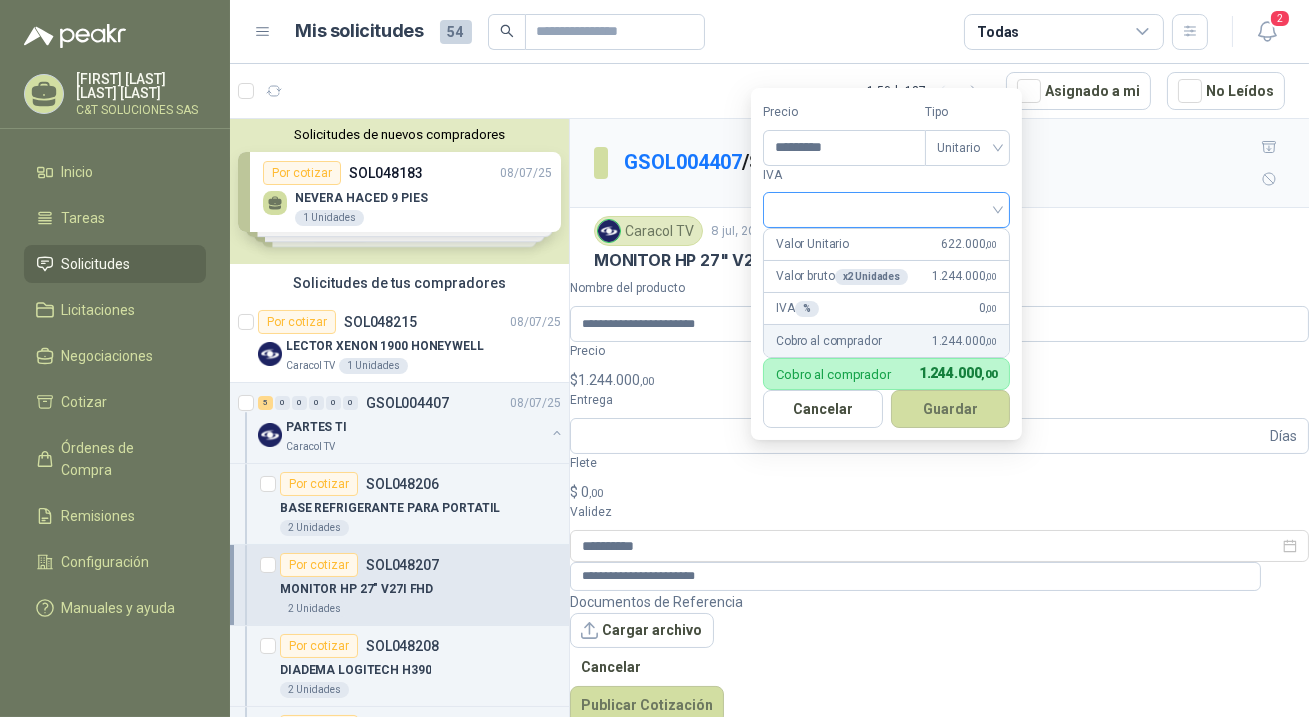 type on "*********" 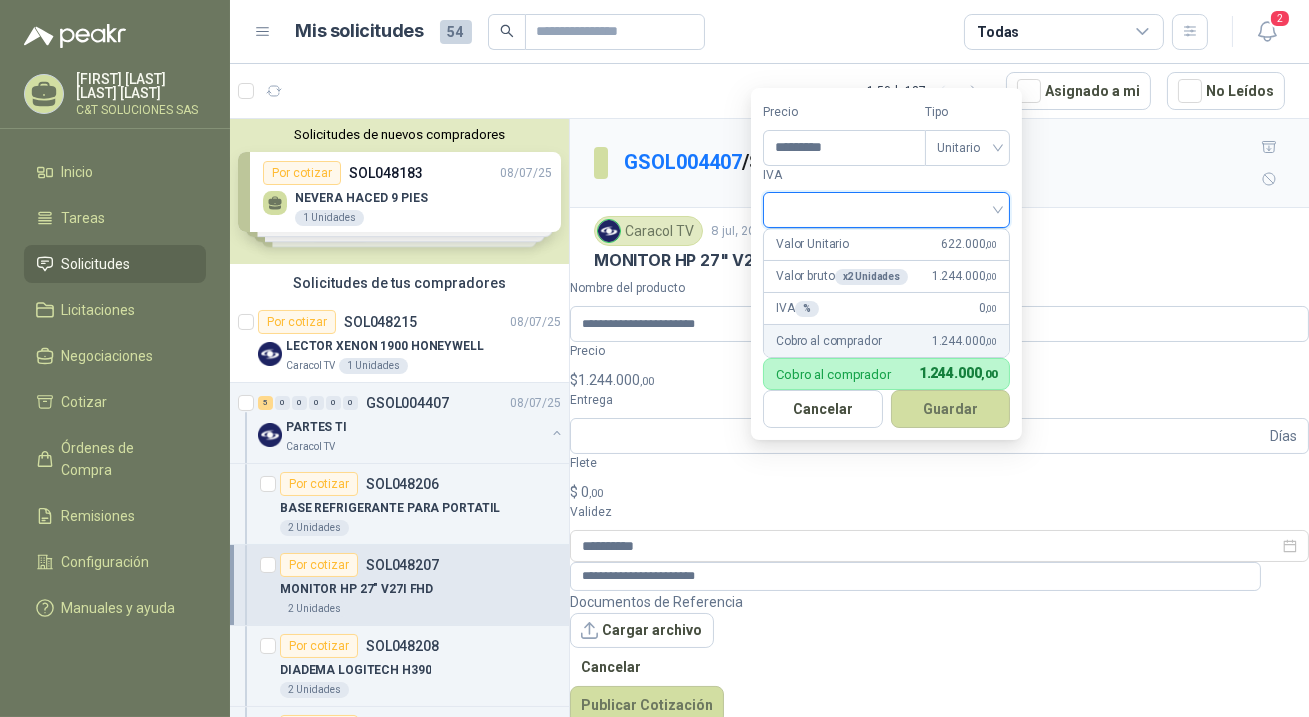 click at bounding box center (886, 208) 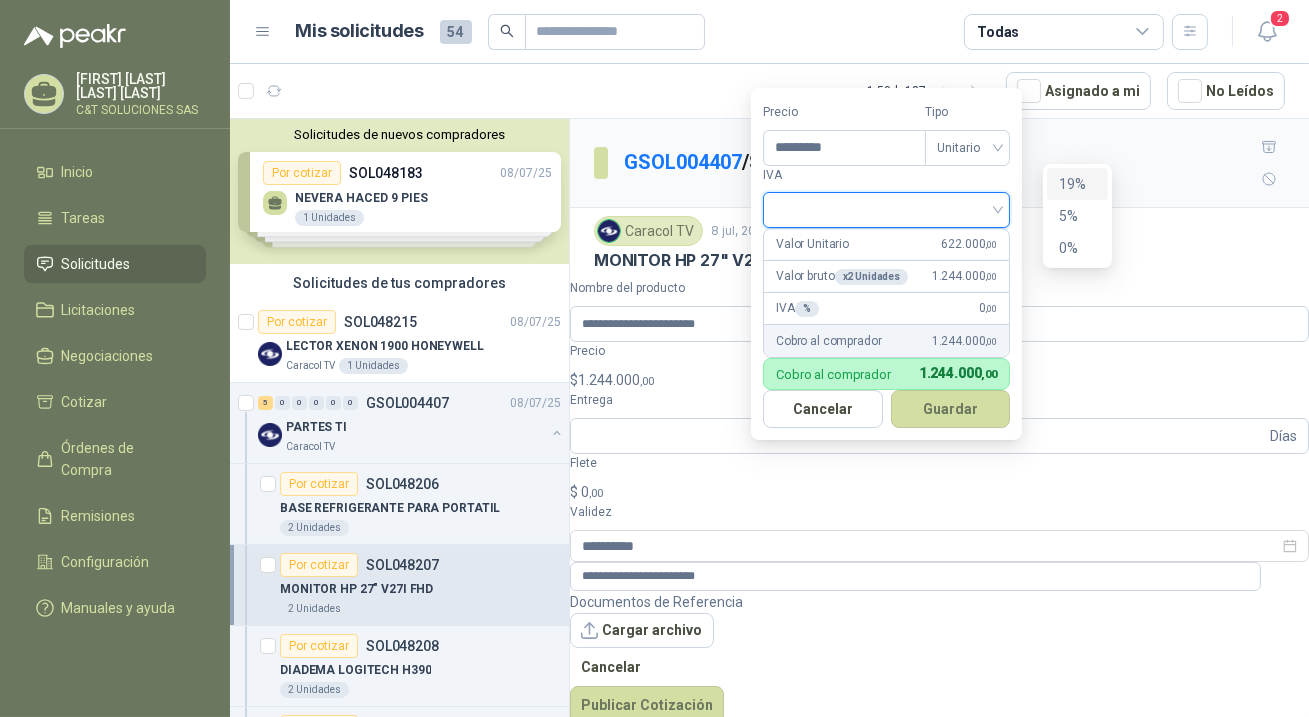 click on "19%" at bounding box center (1077, 184) 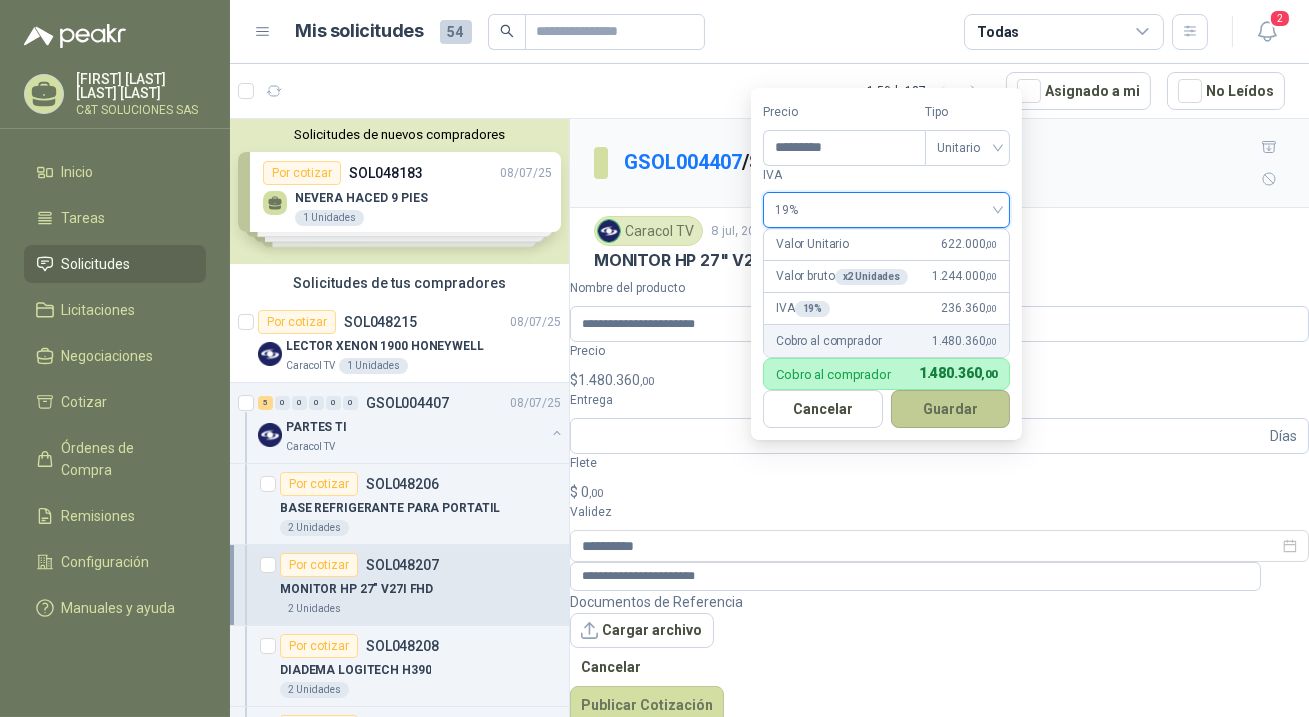click on "Guardar" at bounding box center [951, 409] 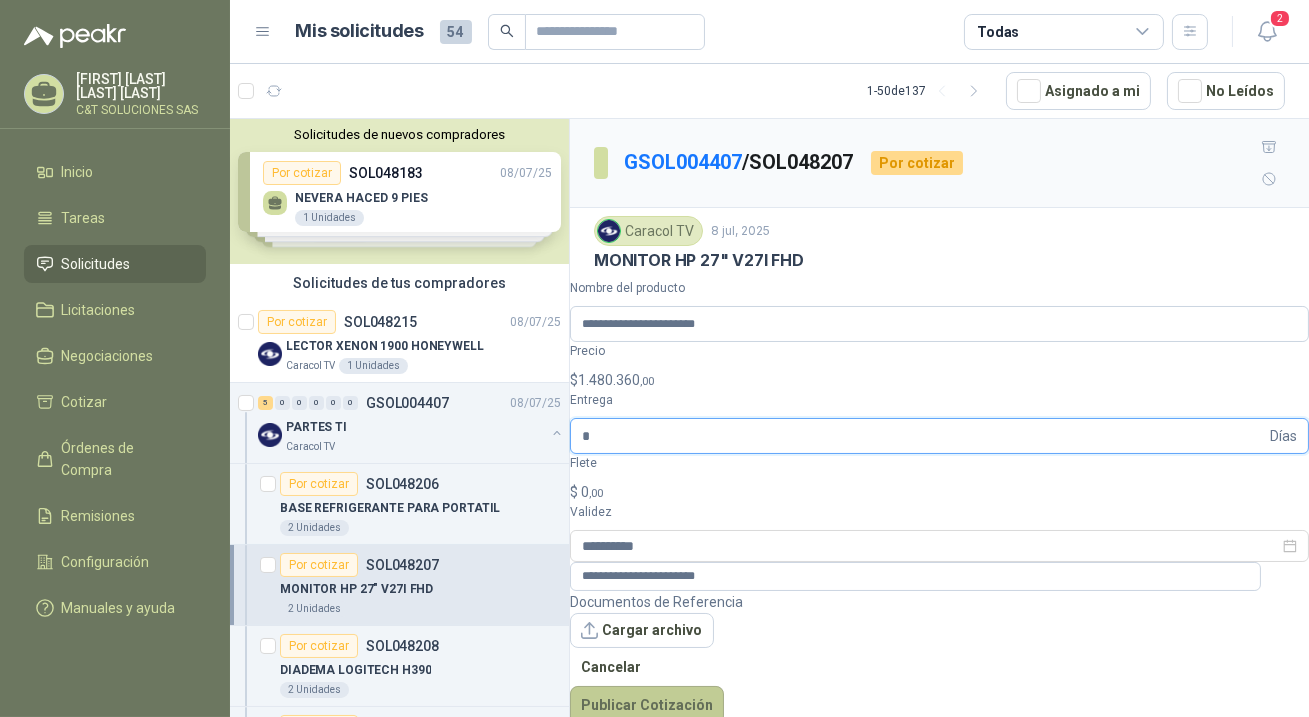type on "*" 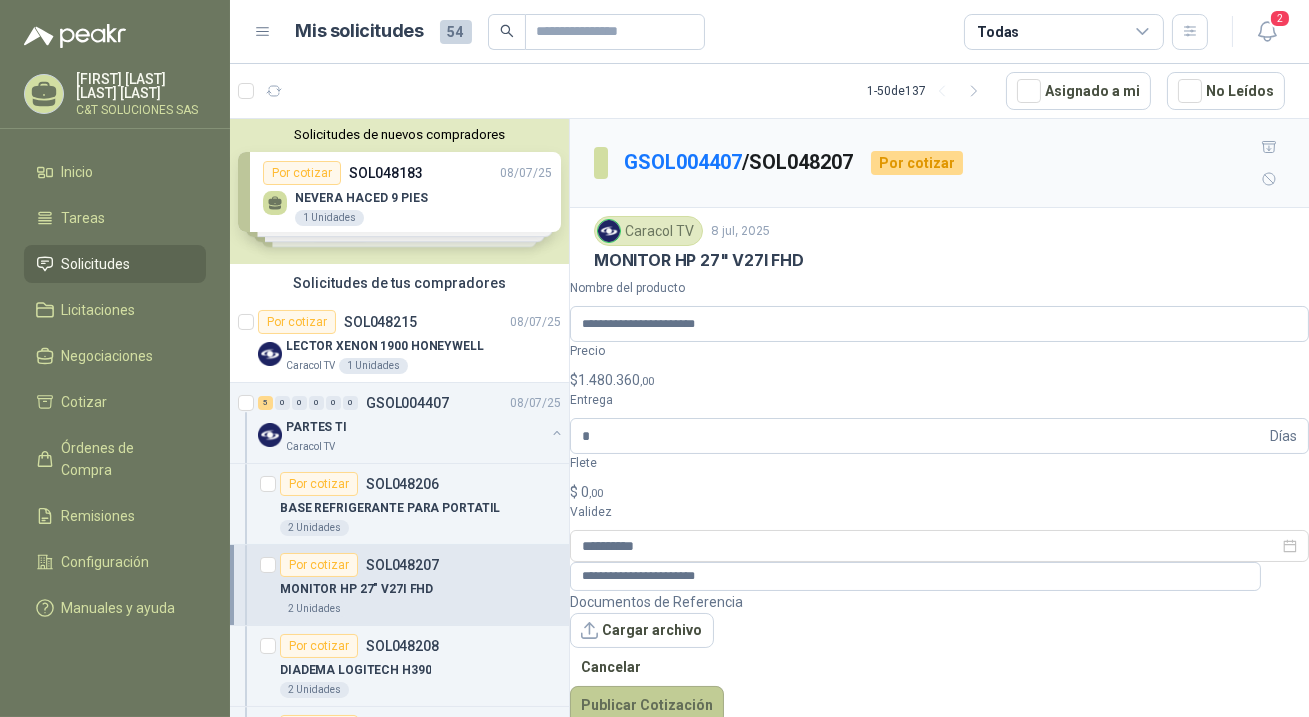 click on "Publicar Cotización" at bounding box center [647, 705] 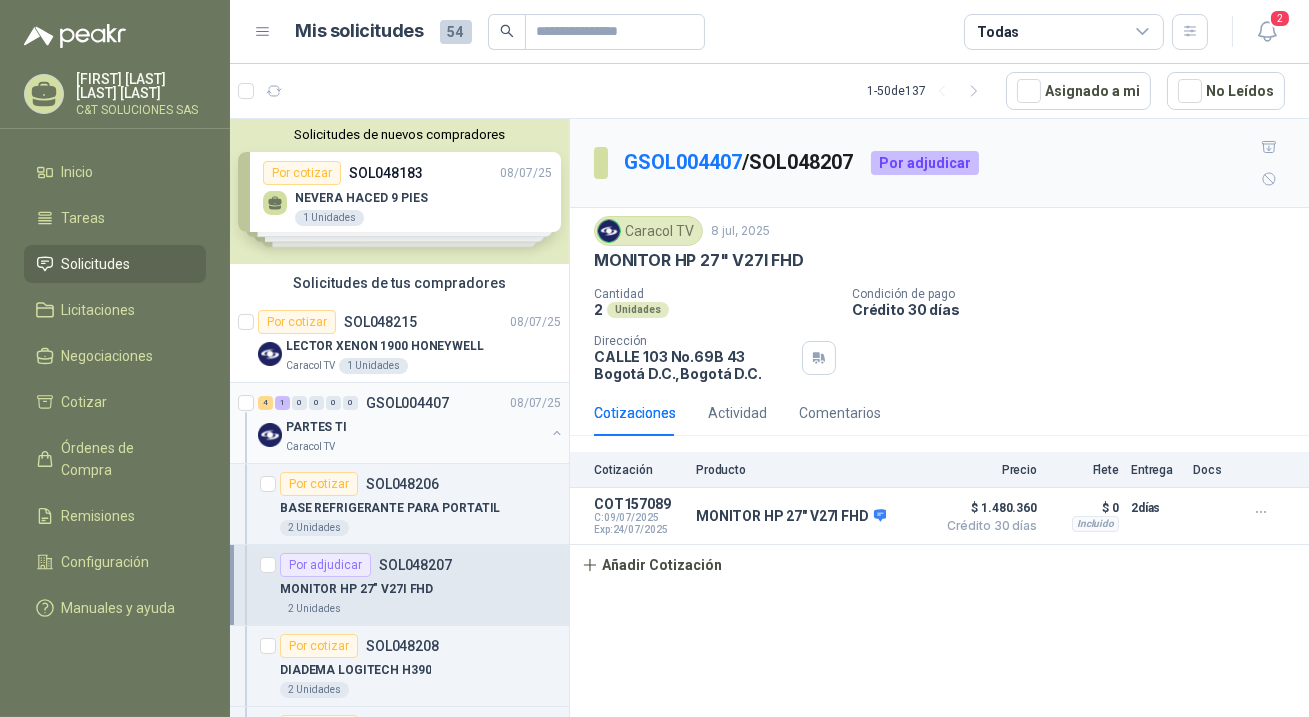 click on "PARTES TI" at bounding box center (316, 427) 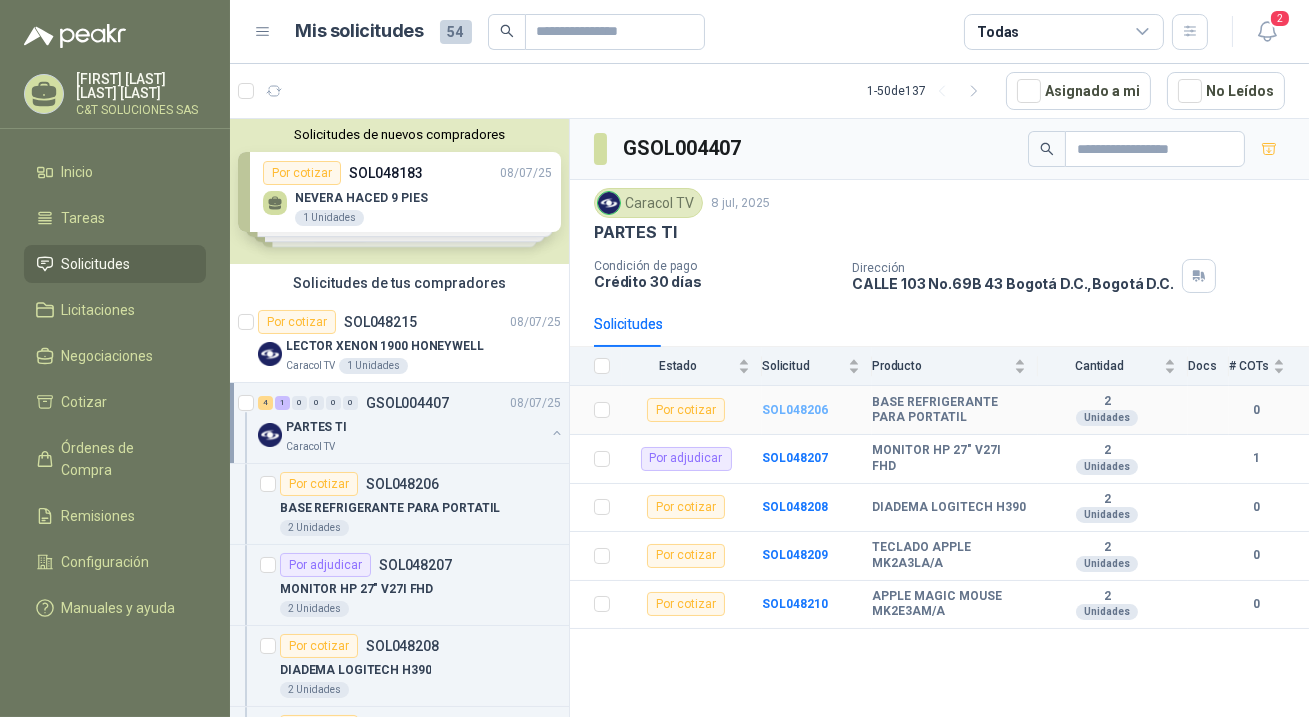 click on "SOL048206" at bounding box center (795, 410) 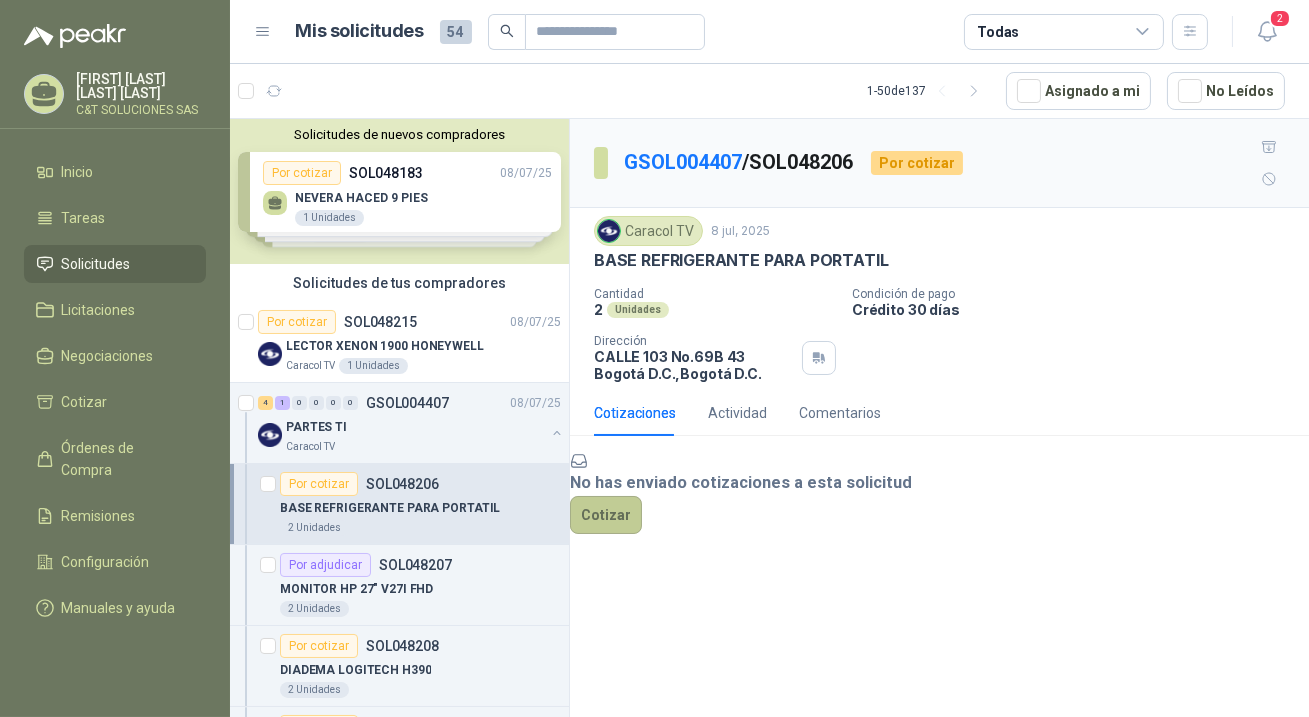click on "Cotizar" at bounding box center (606, 515) 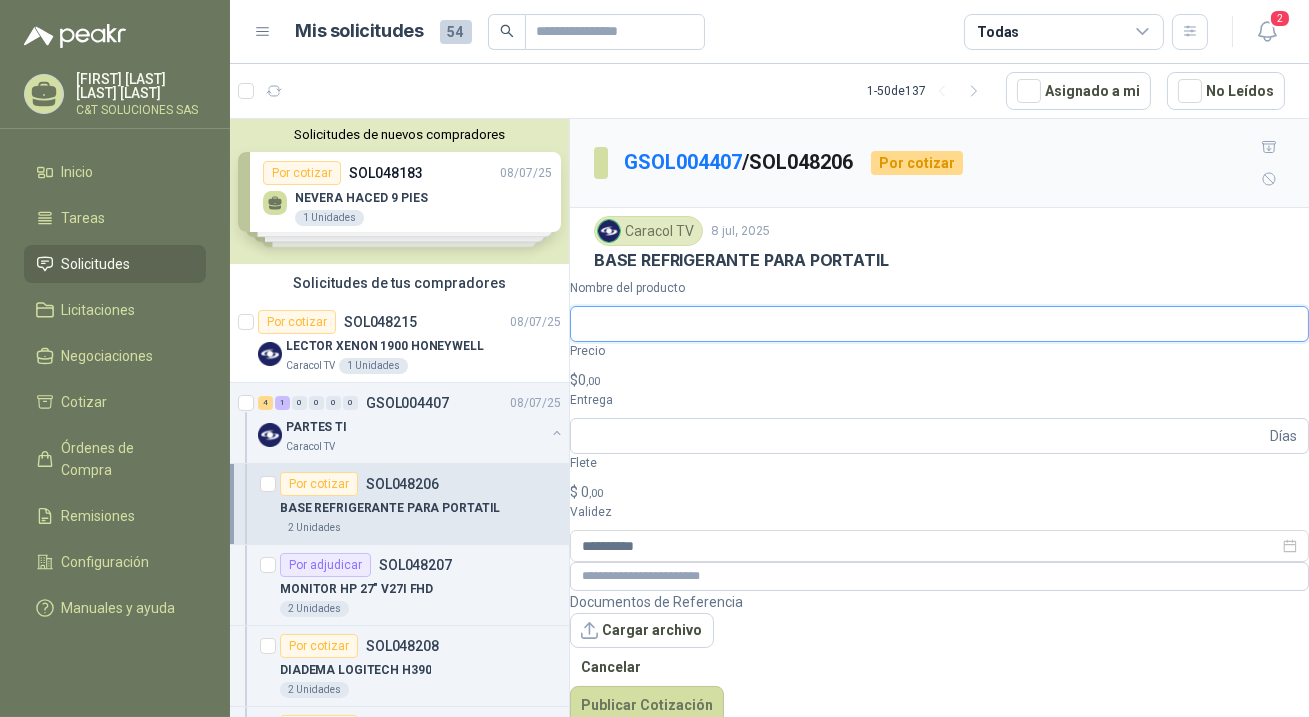 click on "Nombre del producto" at bounding box center (939, 324) 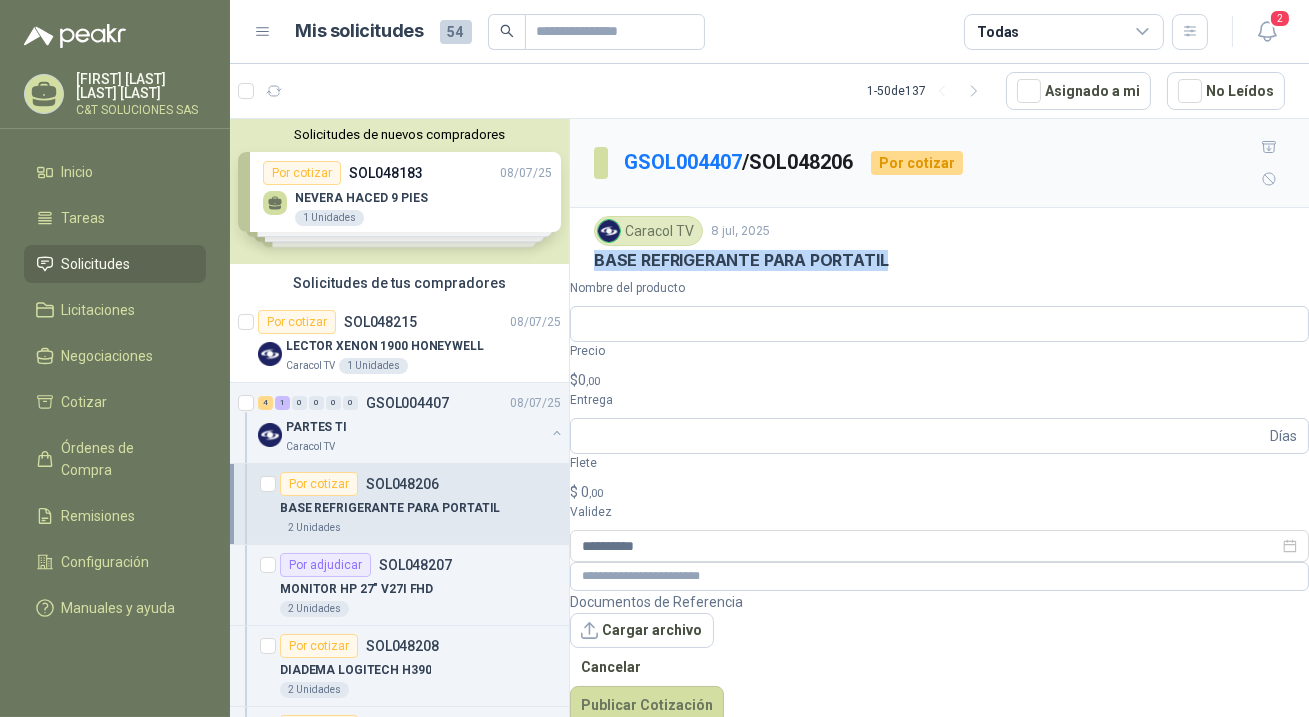 drag, startPoint x: 596, startPoint y: 228, endPoint x: 876, endPoint y: 229, distance: 280.0018 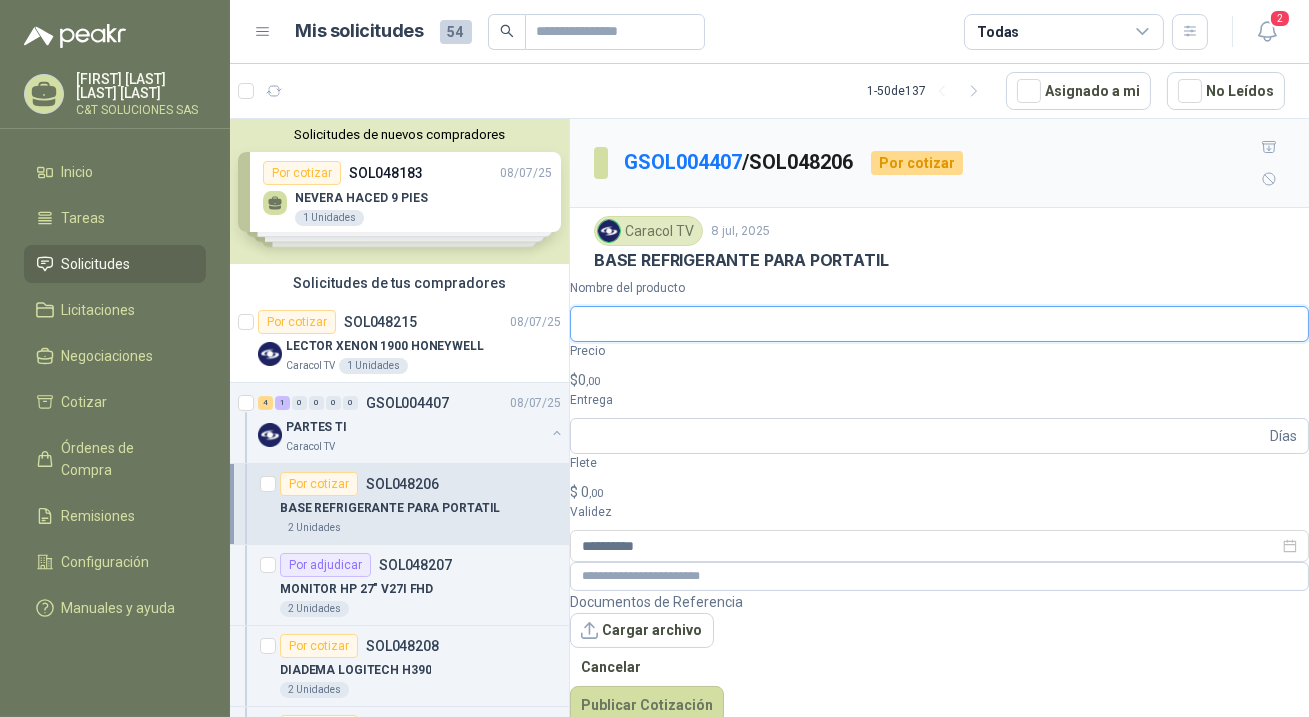 click on "Nombre del producto" at bounding box center [939, 324] 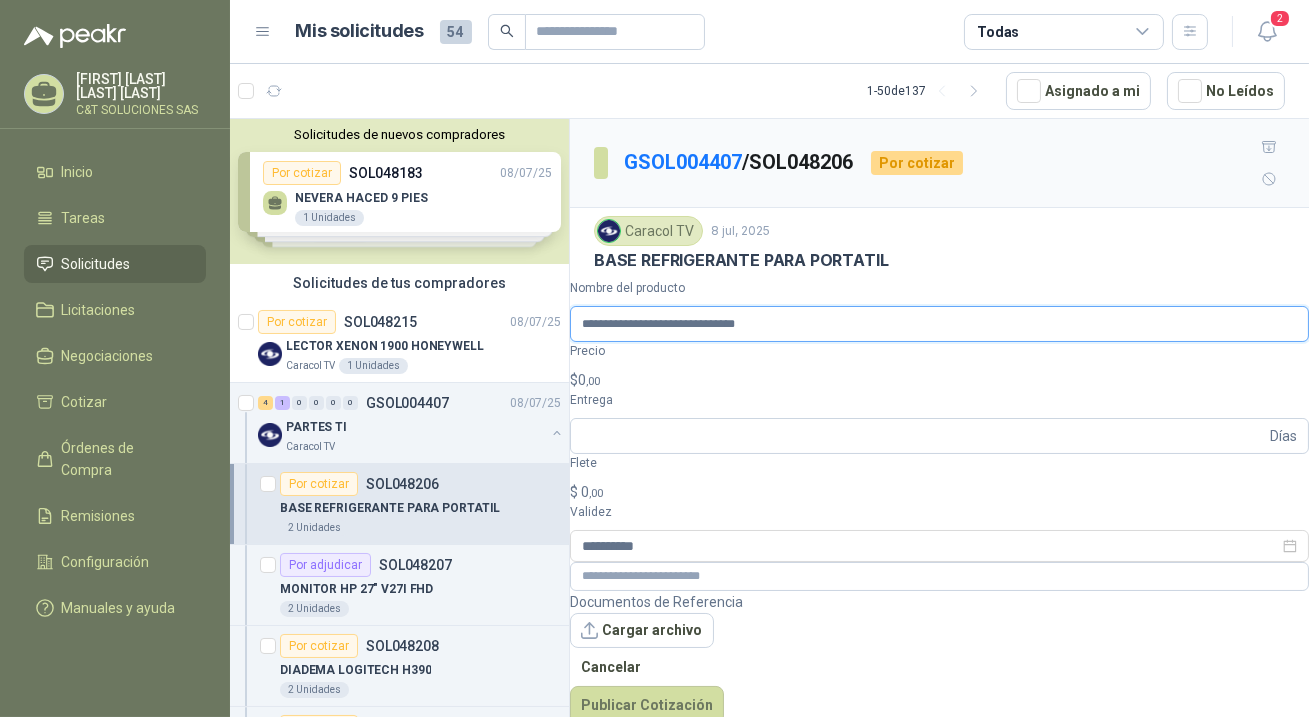 type on "**********" 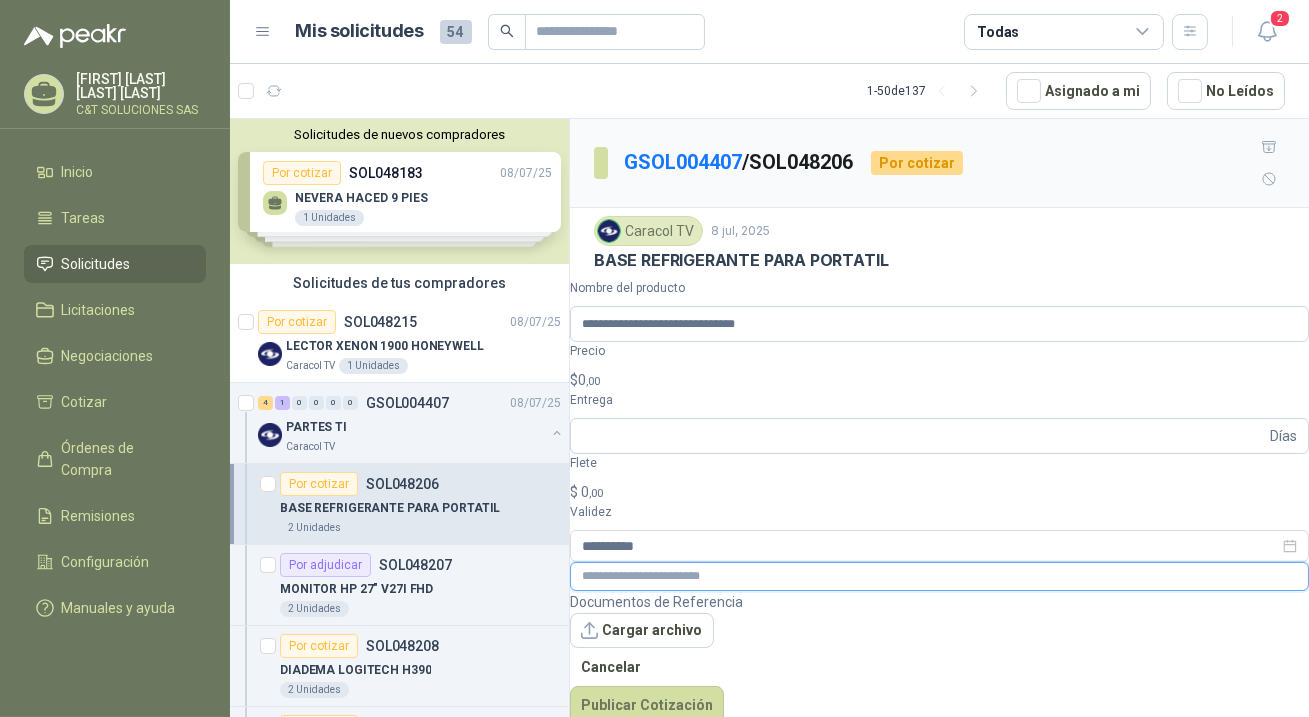 click at bounding box center [939, 576] 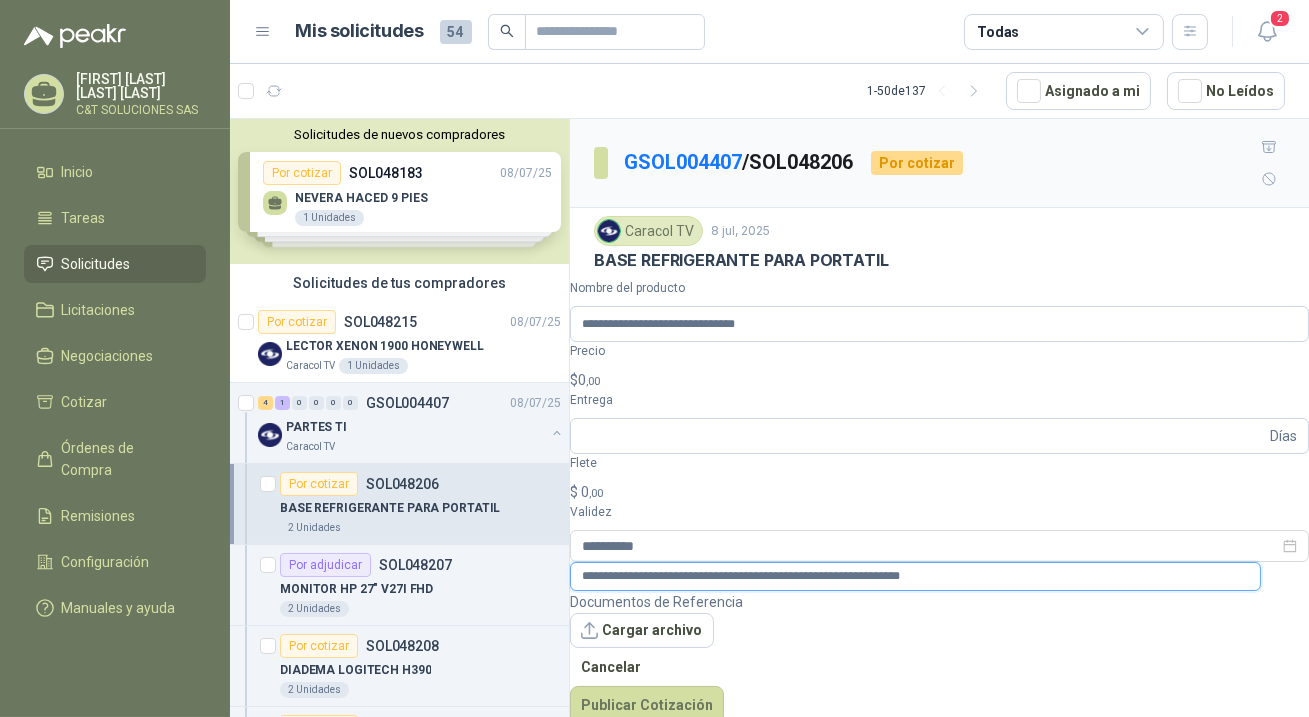 type on "**********" 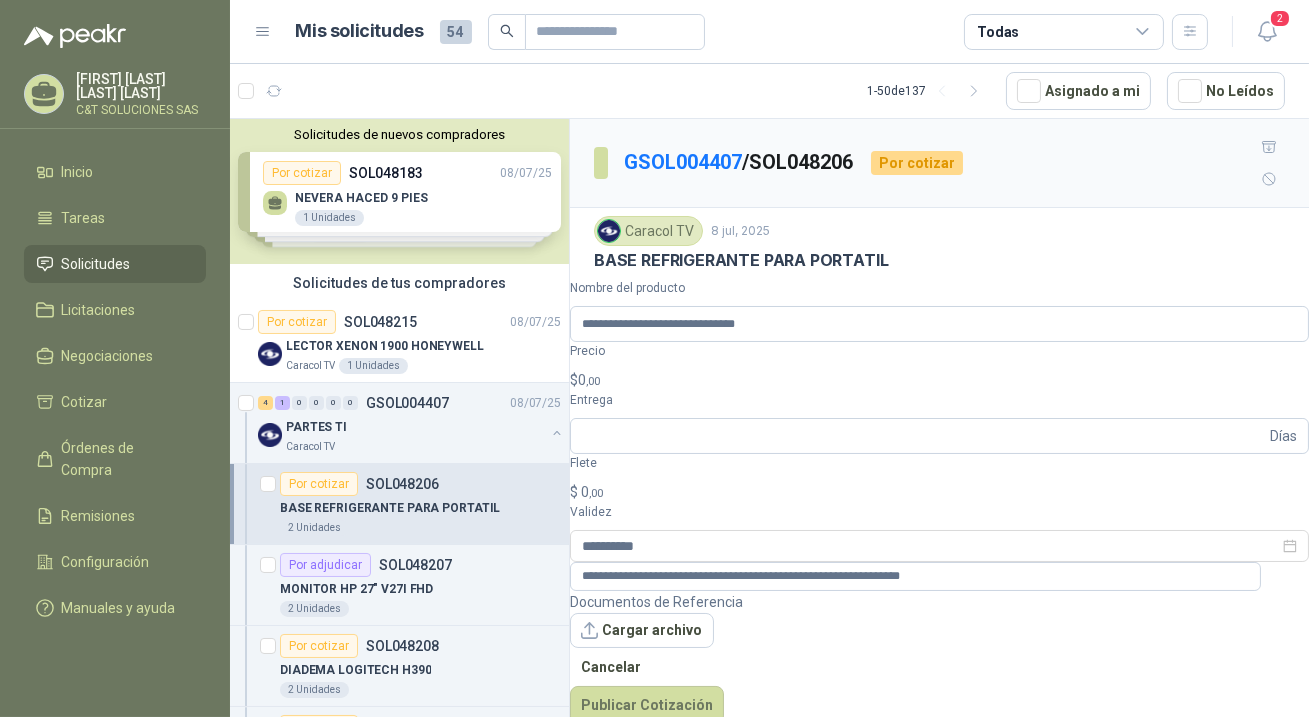 click on "$  0 ,00" at bounding box center (939, 380) 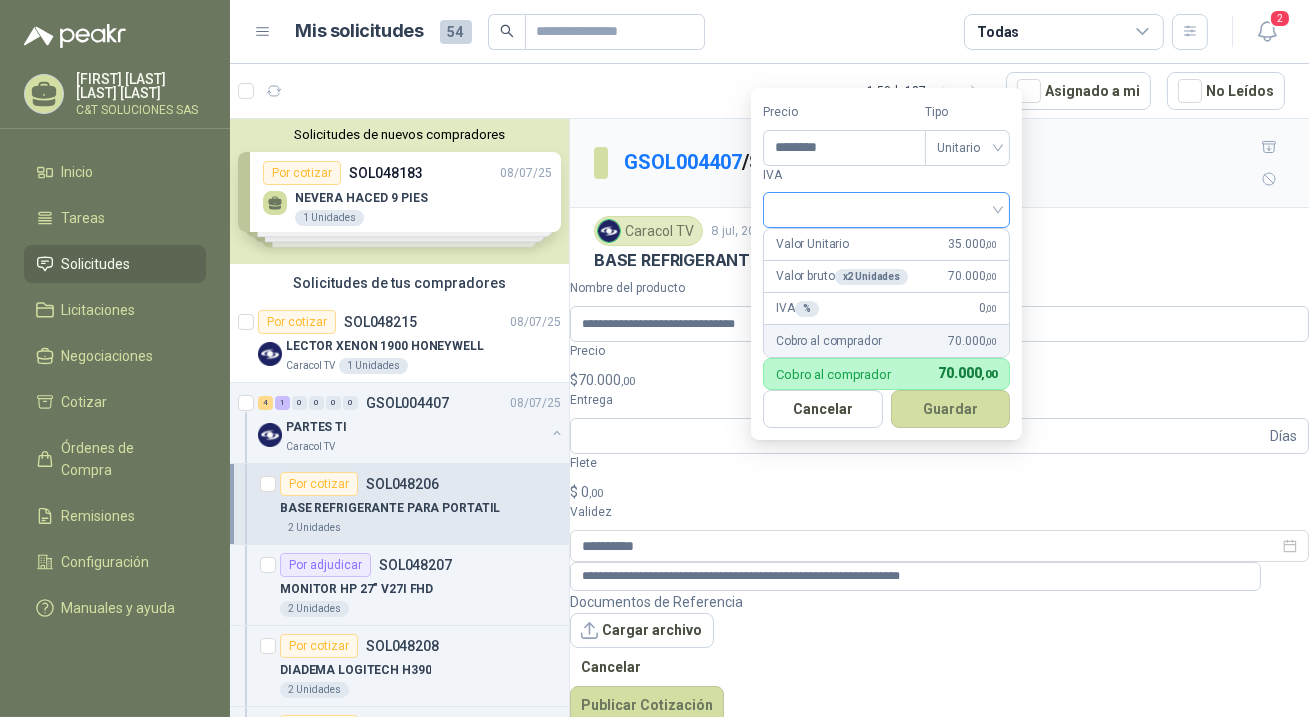 type on "********" 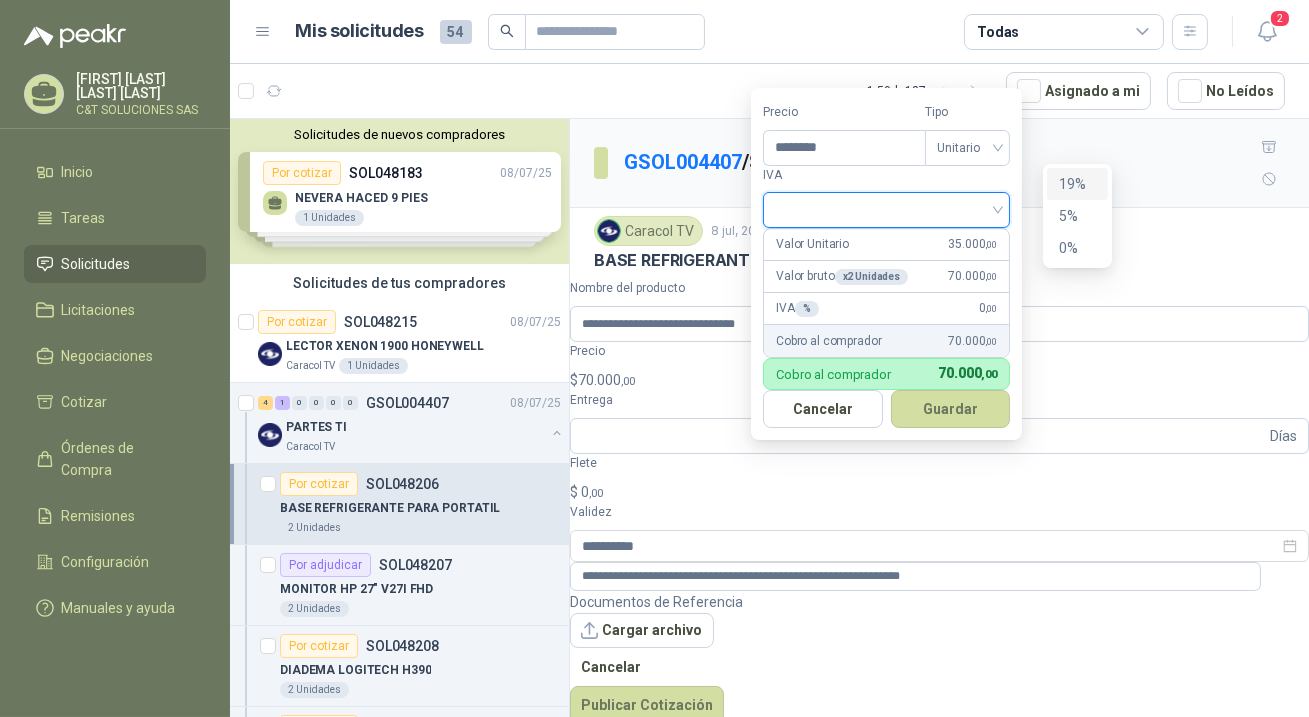 click on "19%" at bounding box center [1077, 184] 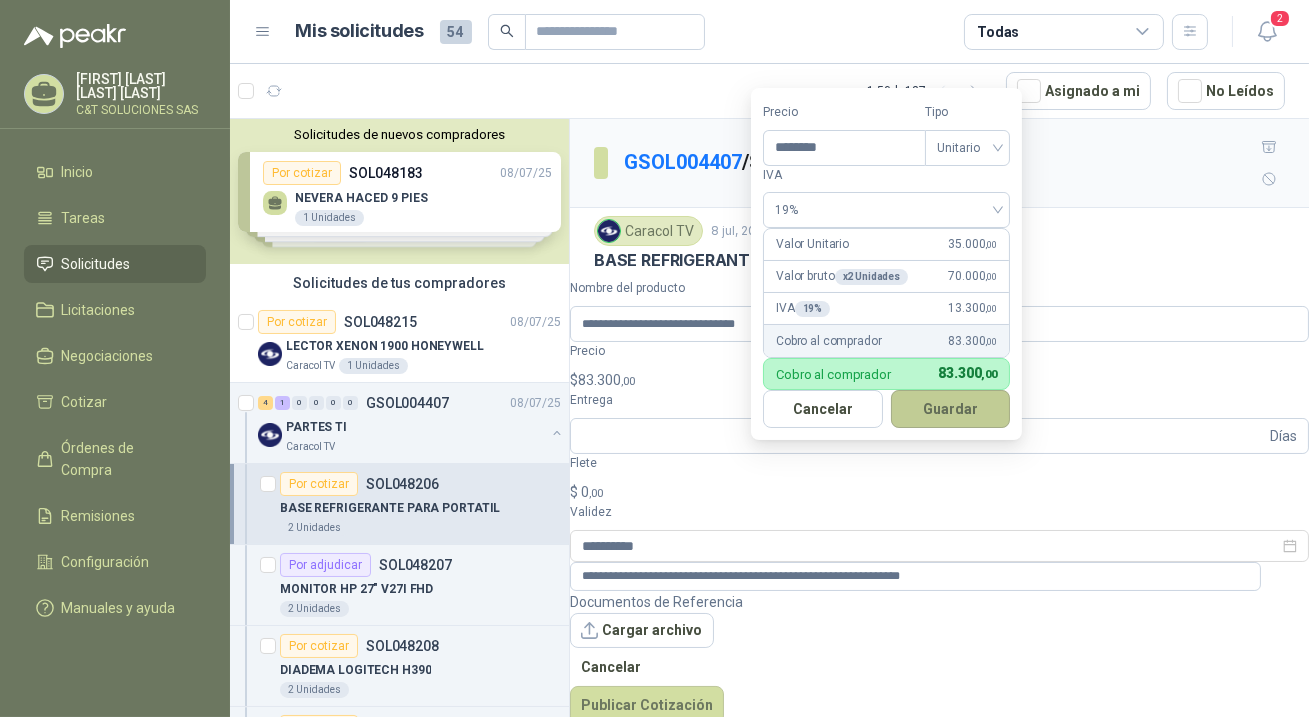 click on "Guardar" at bounding box center [951, 409] 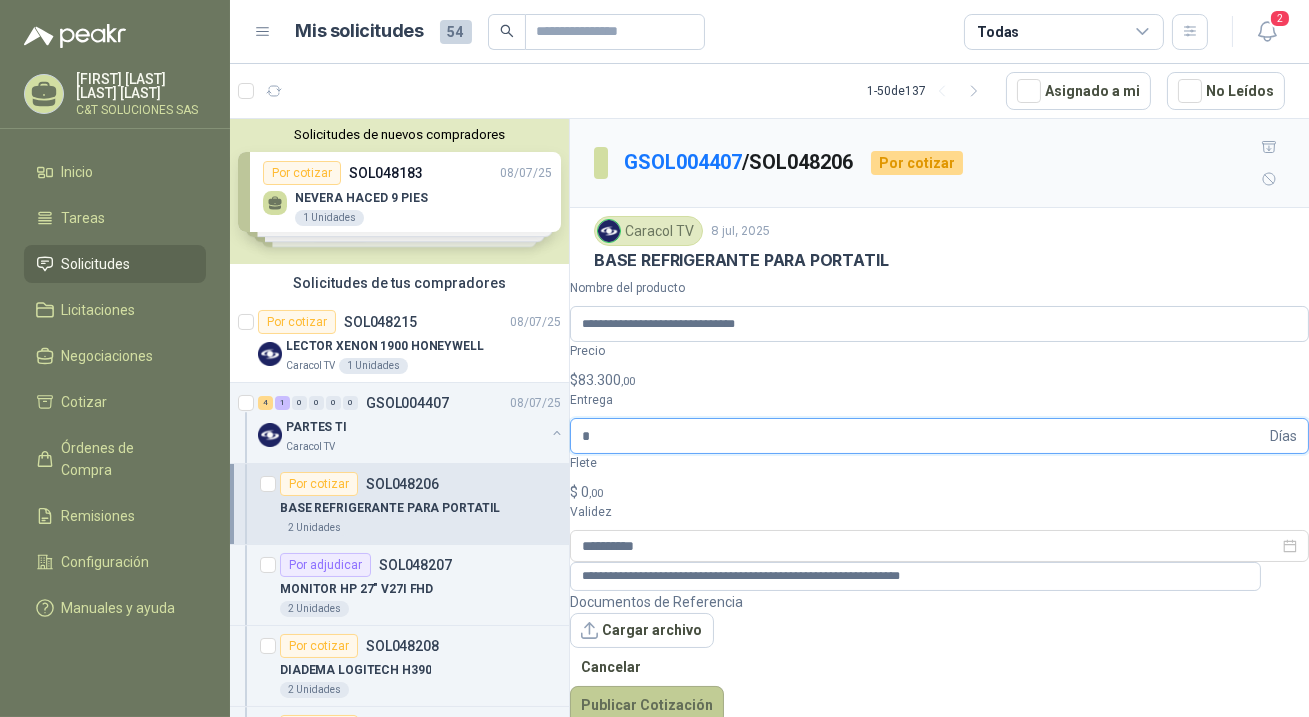type on "*" 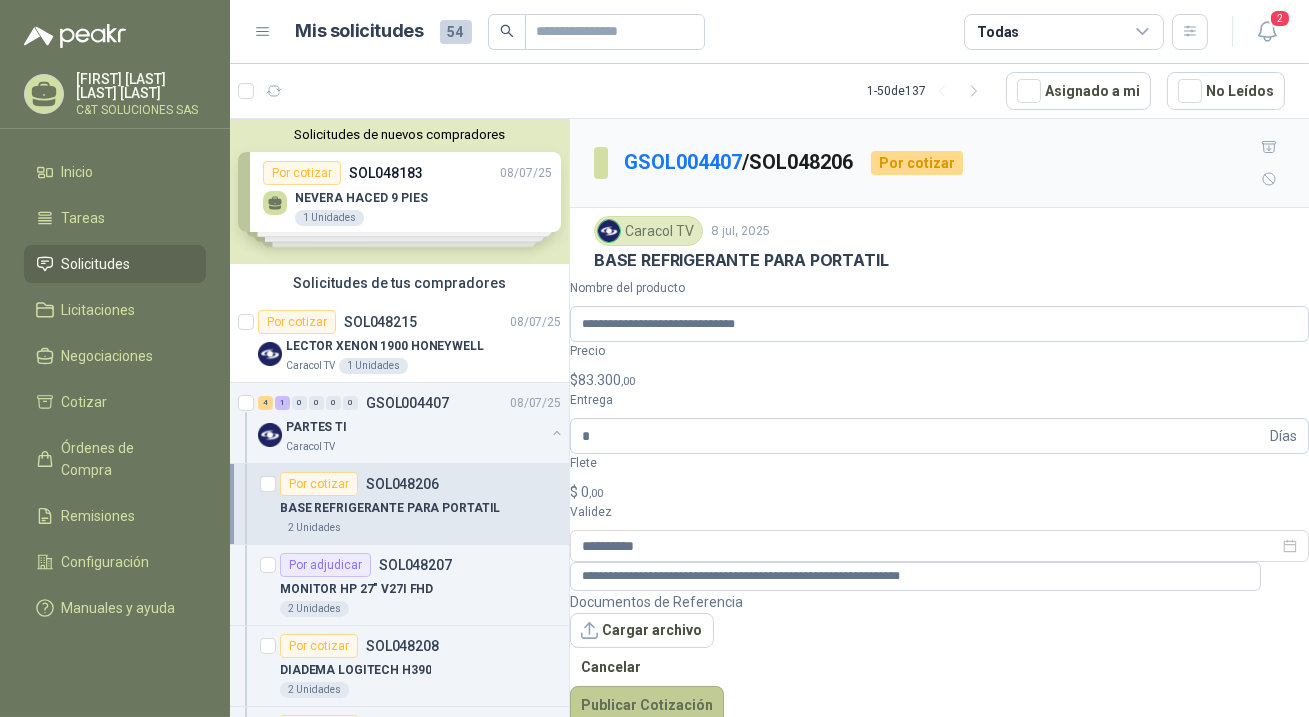 click on "Publicar Cotización" at bounding box center [647, 705] 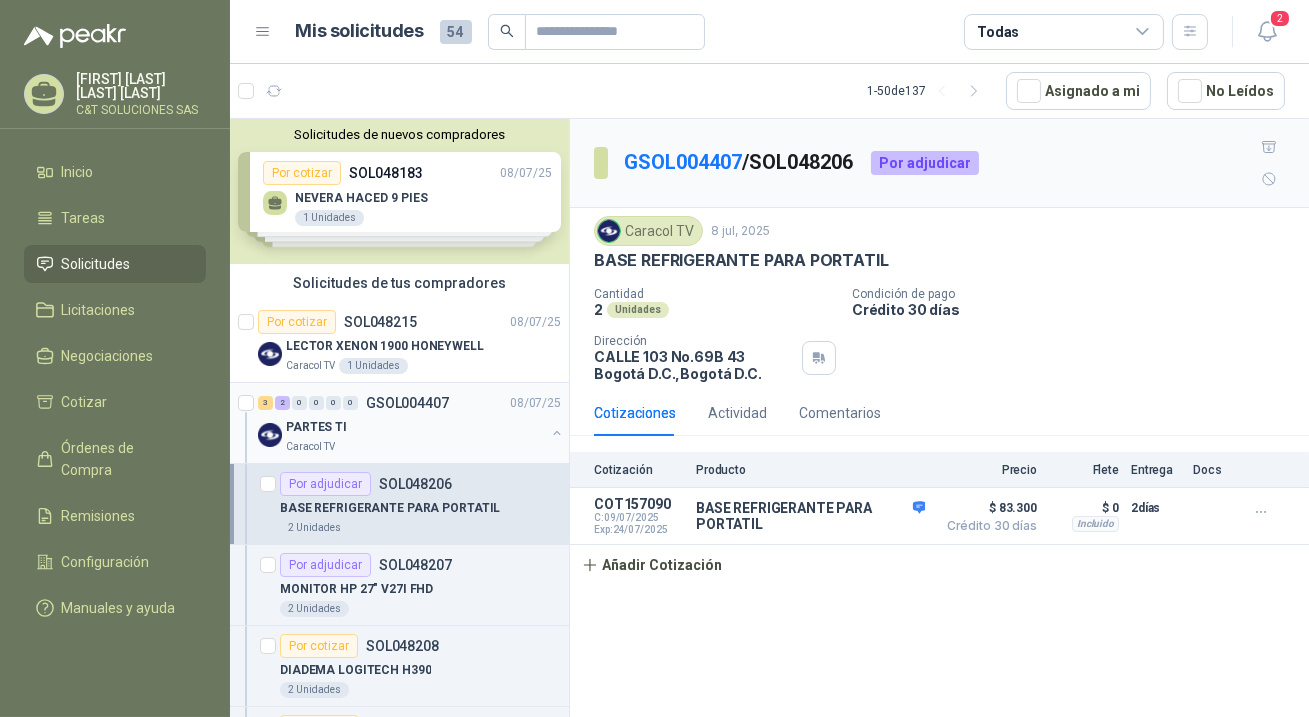 click on "0" at bounding box center [333, 403] 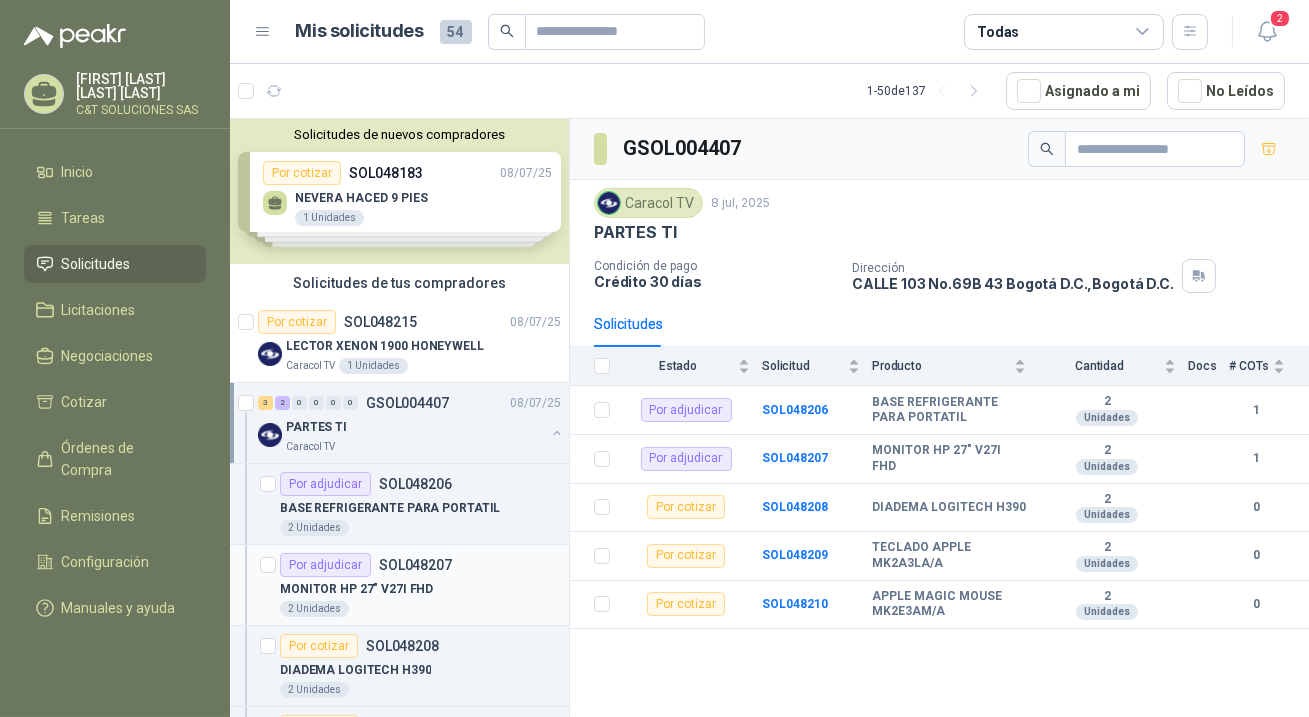 click on "Por adjudicar" at bounding box center (325, 565) 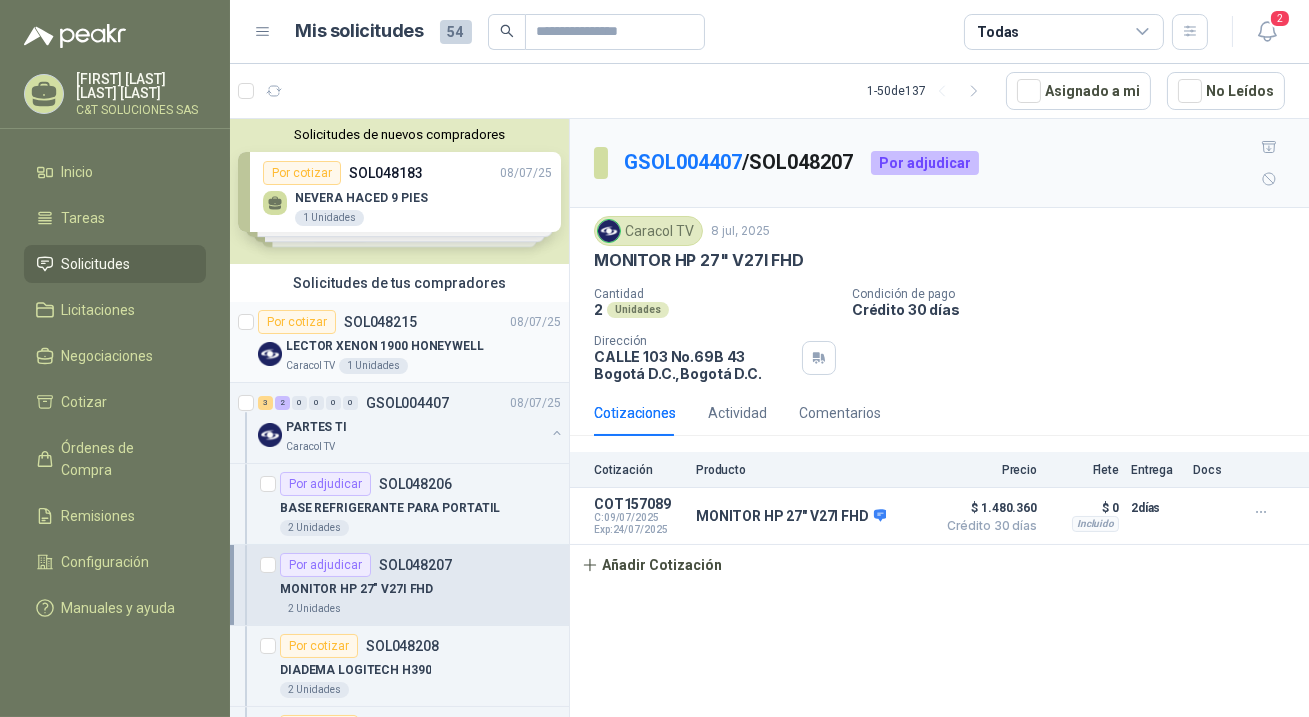 click on "LECTOR XENON 1900 HONEYWELL" at bounding box center [385, 346] 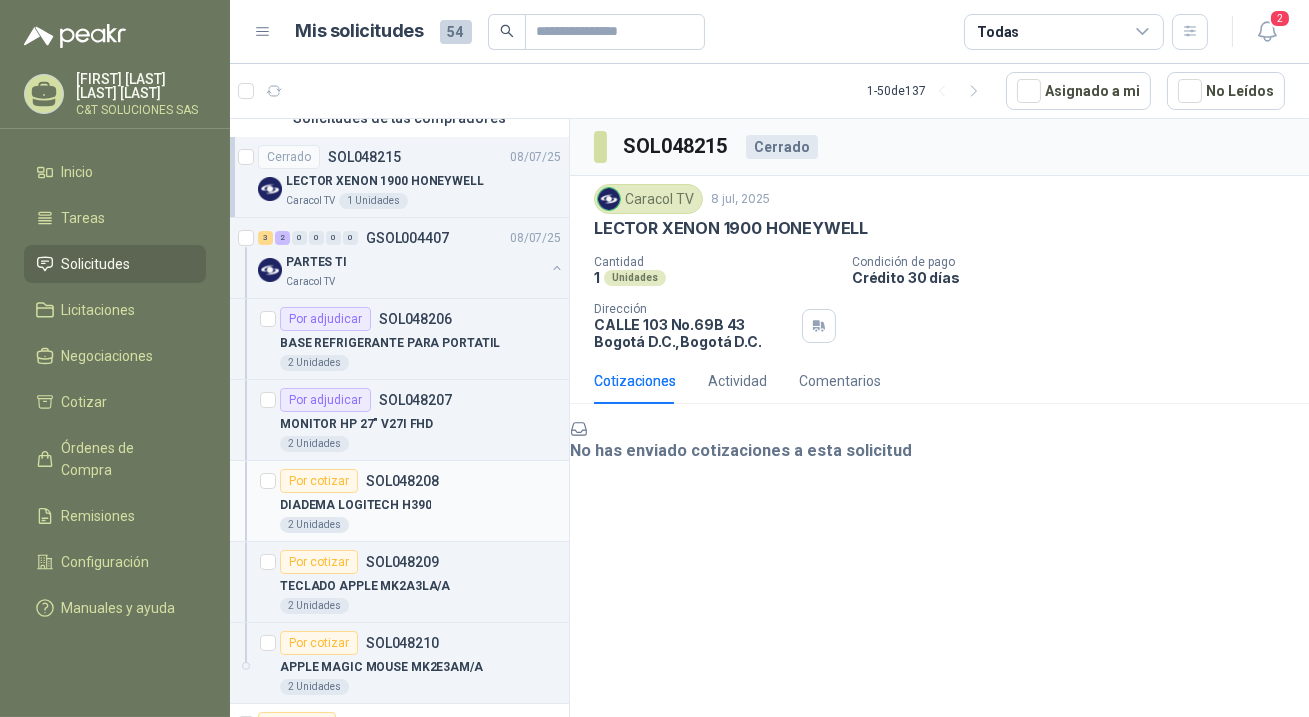 scroll, scrollTop: 0, scrollLeft: 0, axis: both 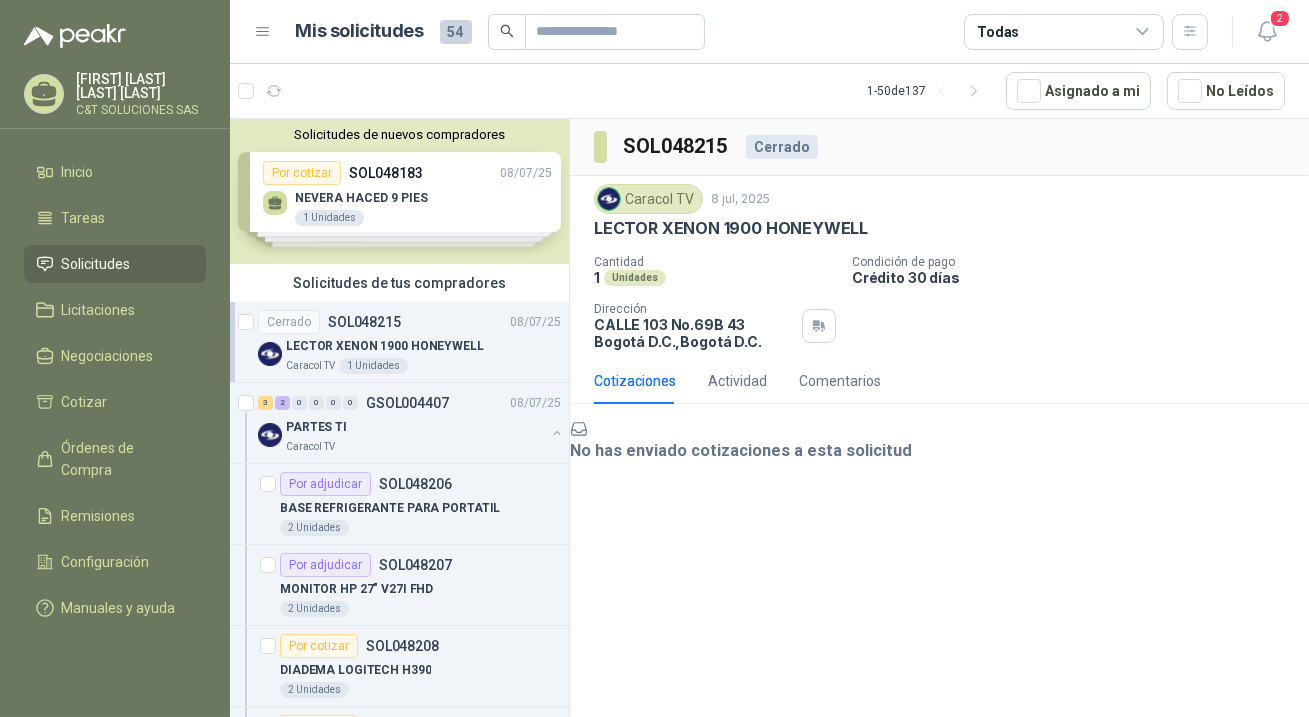 click on "Solicitudes" at bounding box center (96, 264) 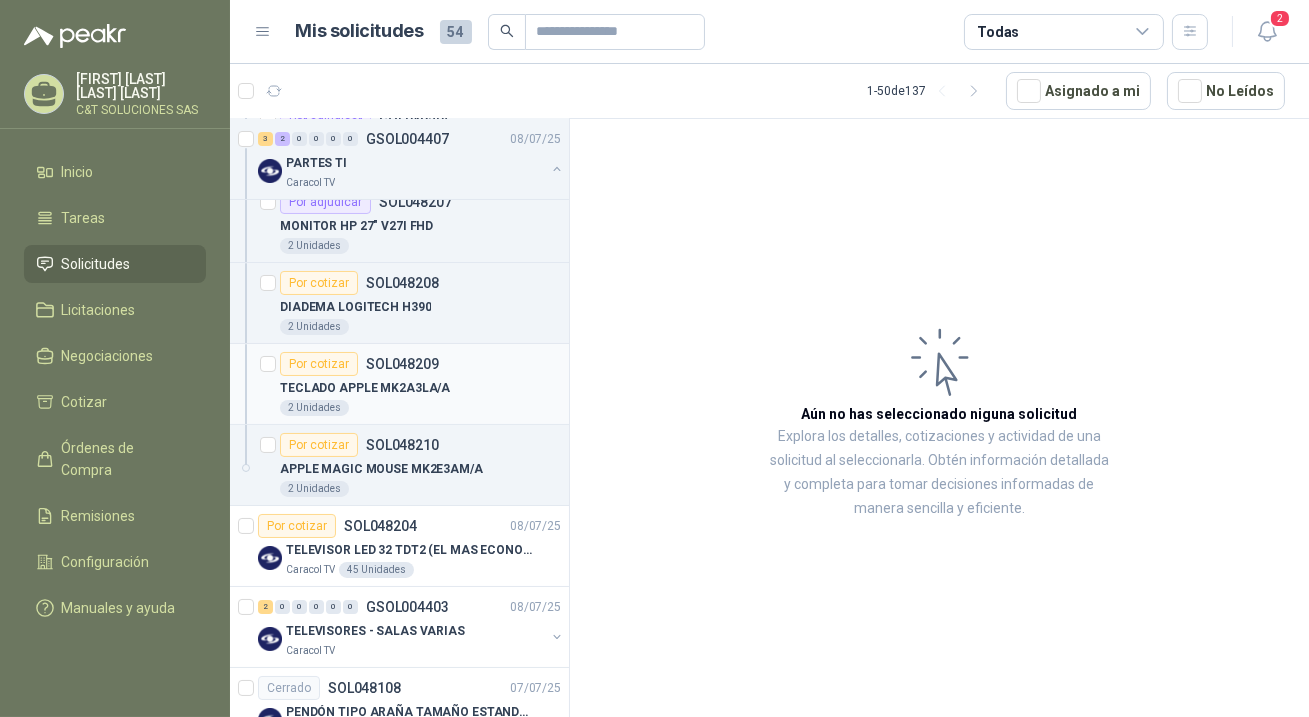 scroll, scrollTop: 454, scrollLeft: 0, axis: vertical 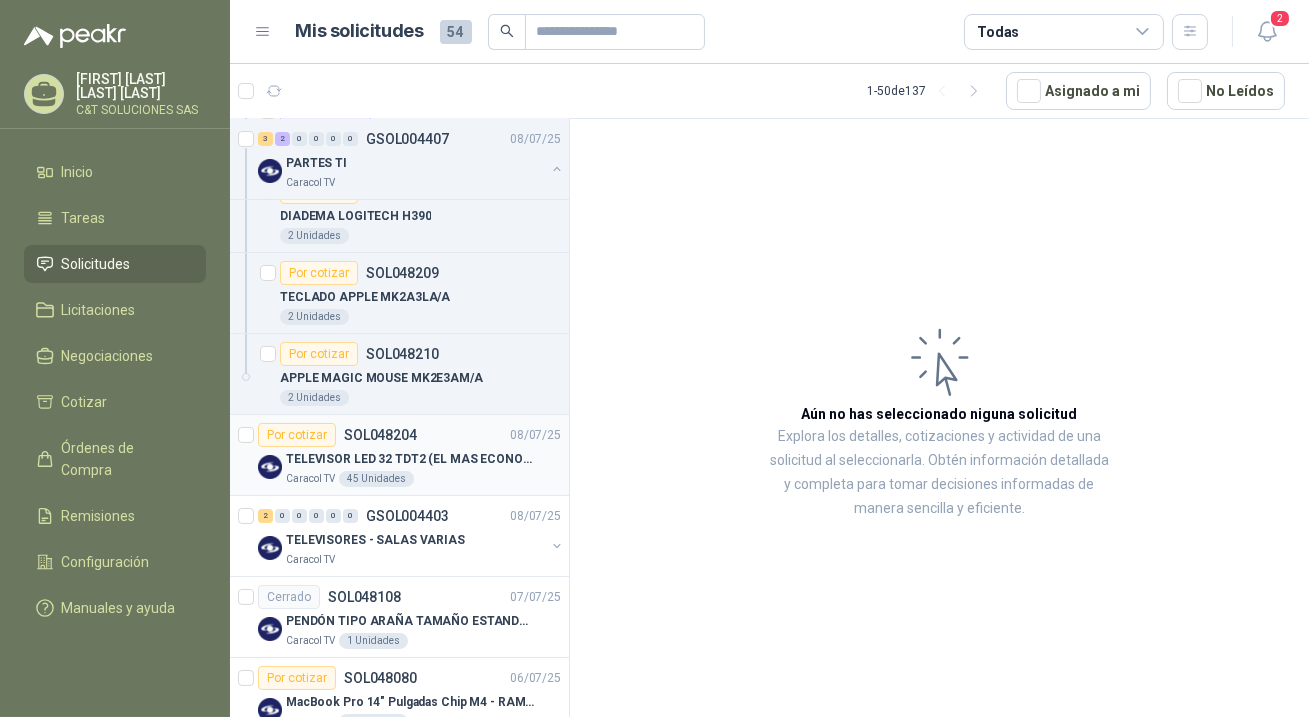click on "TELEVISOR LED 32 TDT2 (EL MAS ECONOMICO QUE TENGAS)" at bounding box center [410, 459] 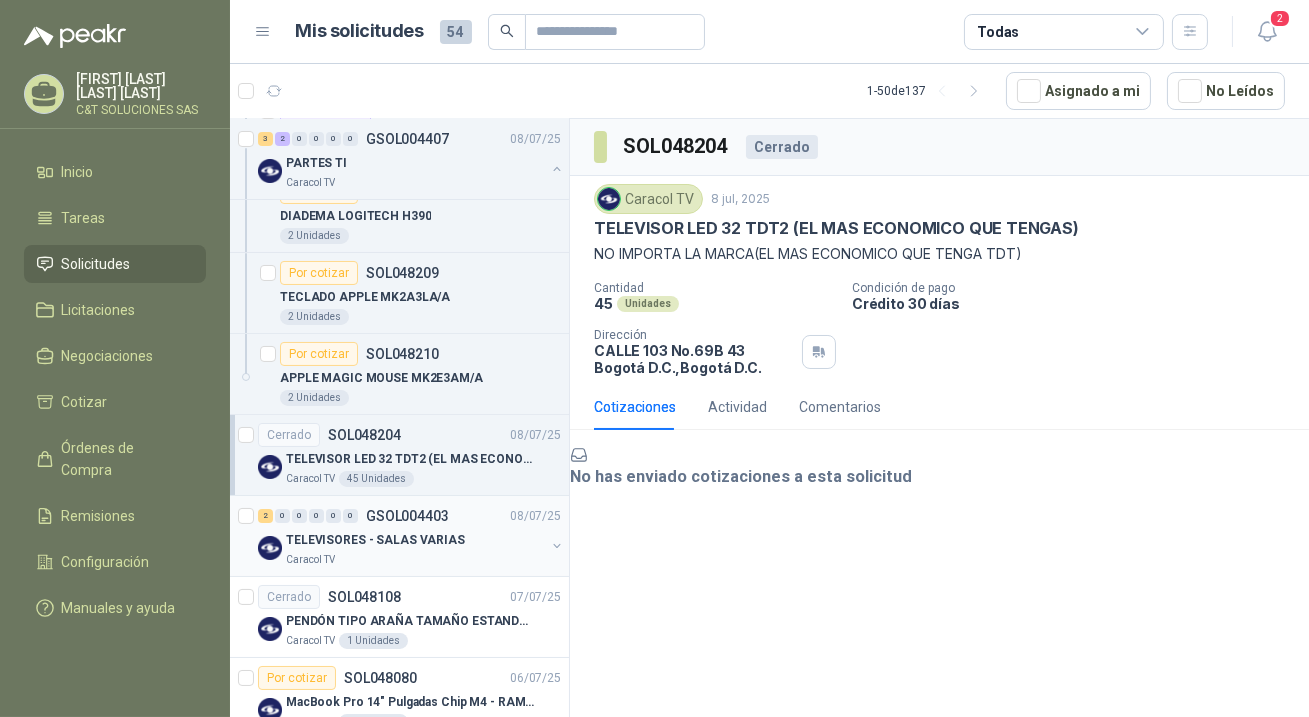click on "TELEVISORES  - SALAS VARIAS" at bounding box center [375, 540] 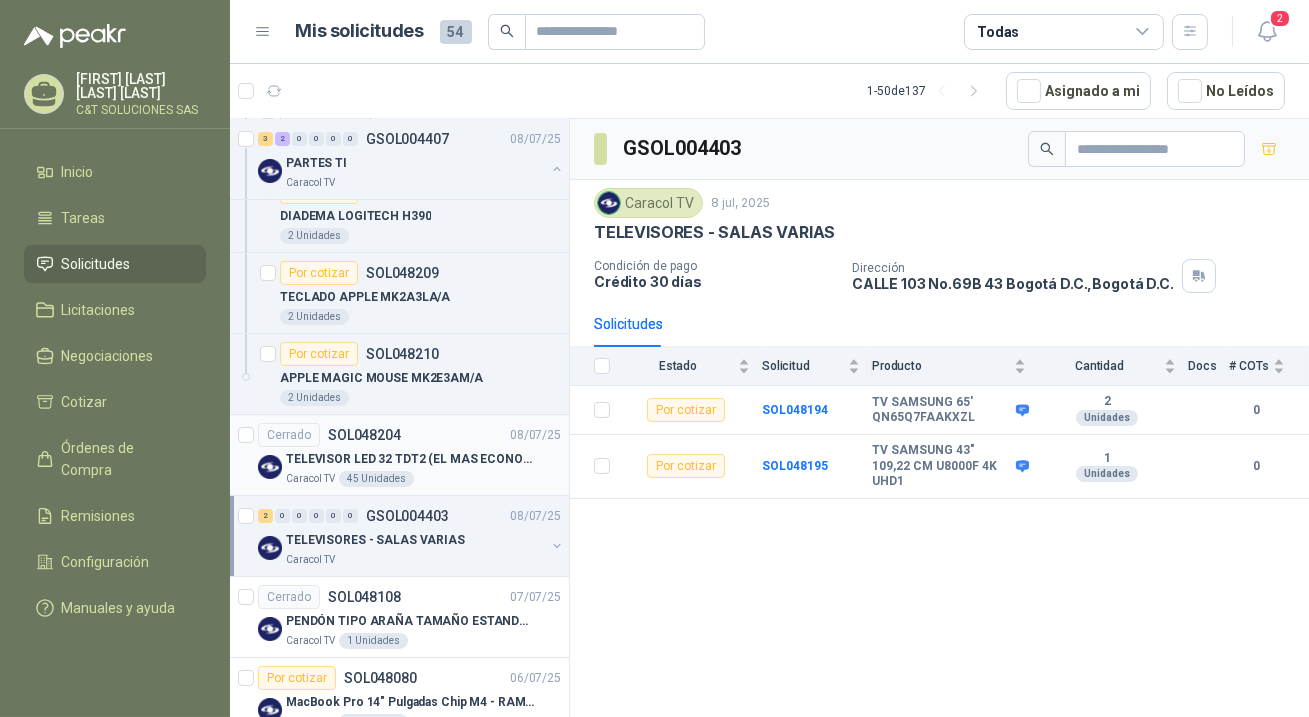 click on "TELEVISOR LED 32 TDT2 (EL MAS ECONOMICO QUE TENGAS)" at bounding box center [410, 459] 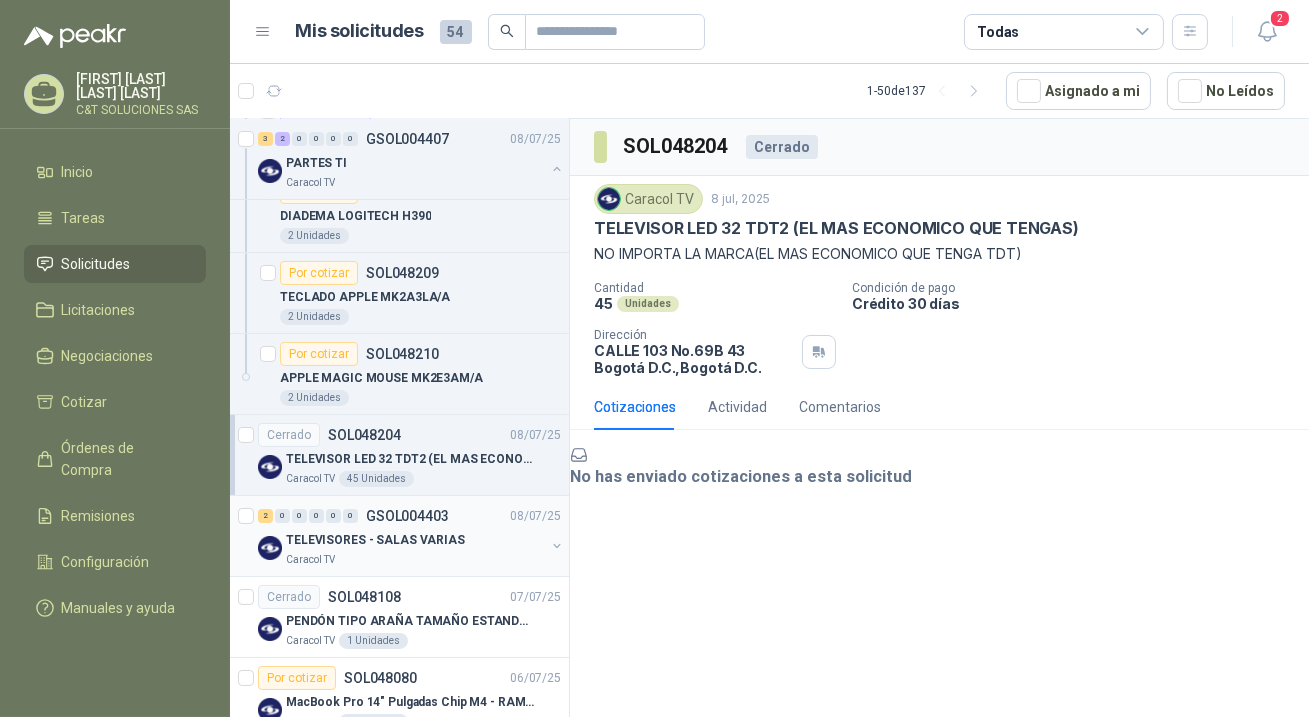 click on "0" at bounding box center [316, 516] 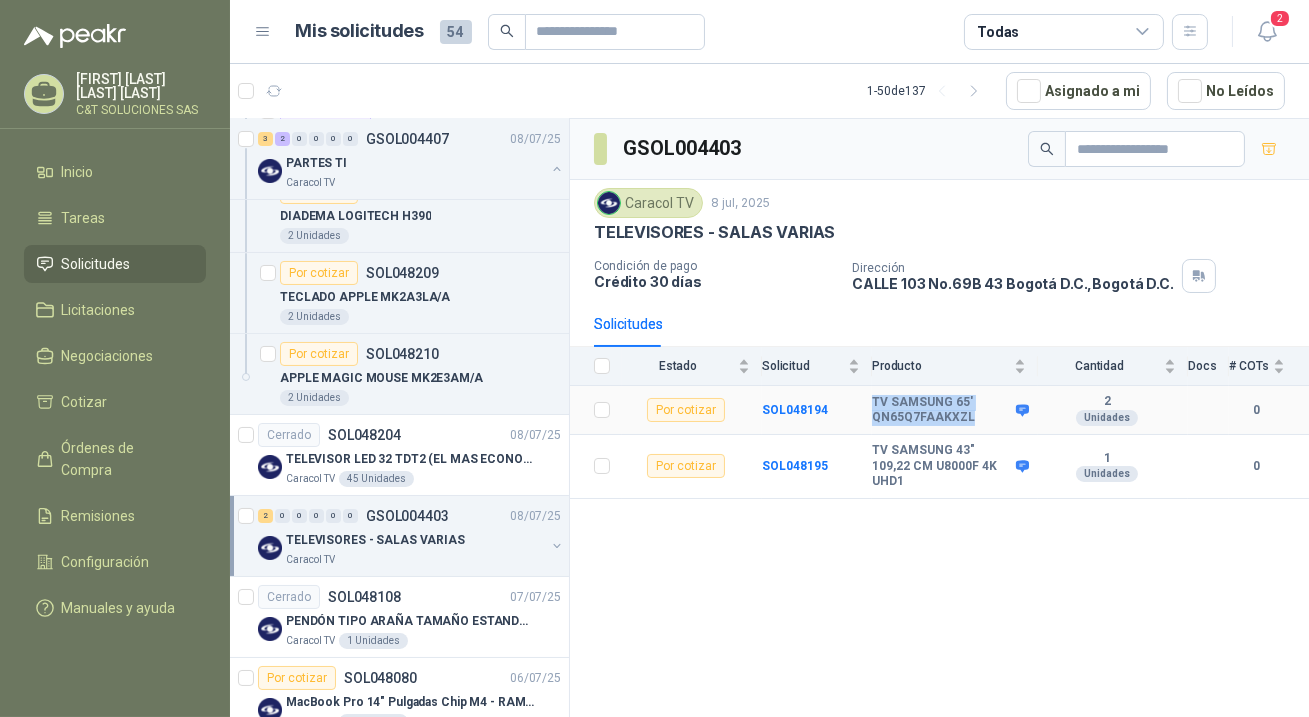 drag, startPoint x: 872, startPoint y: 401, endPoint x: 972, endPoint y: 418, distance: 101.43471 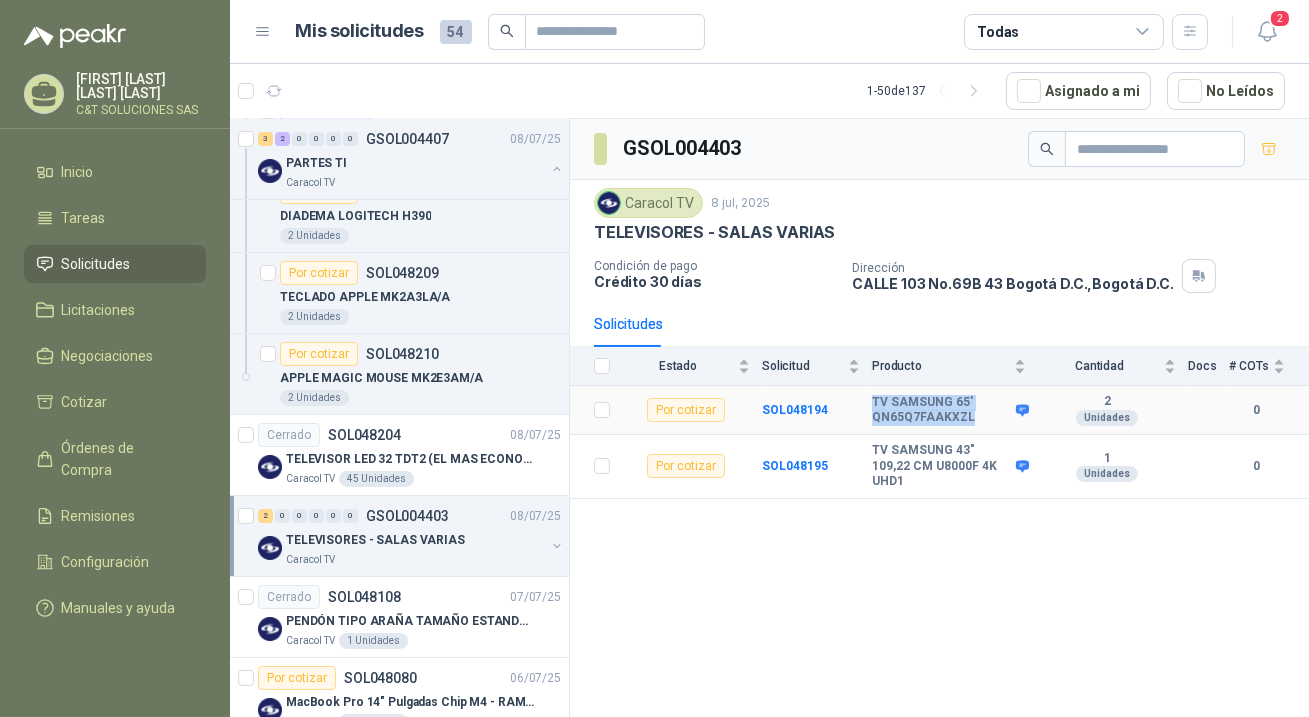 copy on "TV SAMSUNG 65' QN65Q7FAAKXZL" 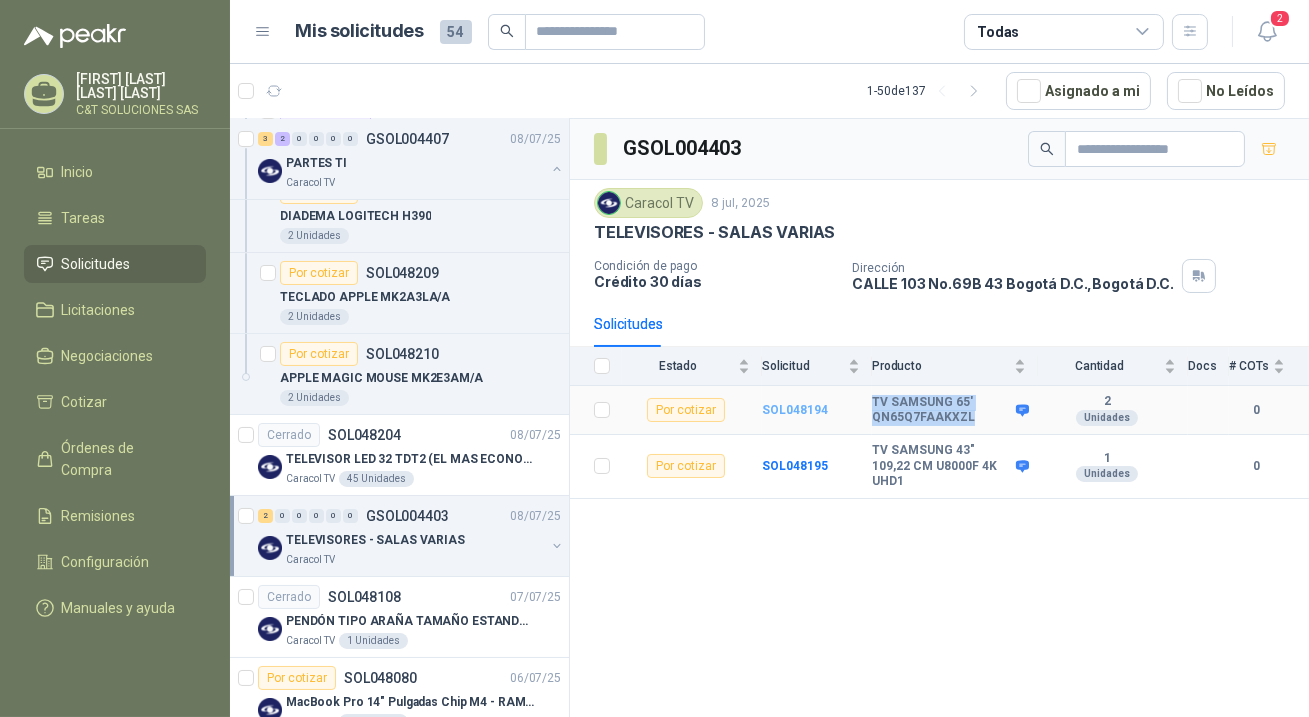 click on "SOL048194" at bounding box center [795, 410] 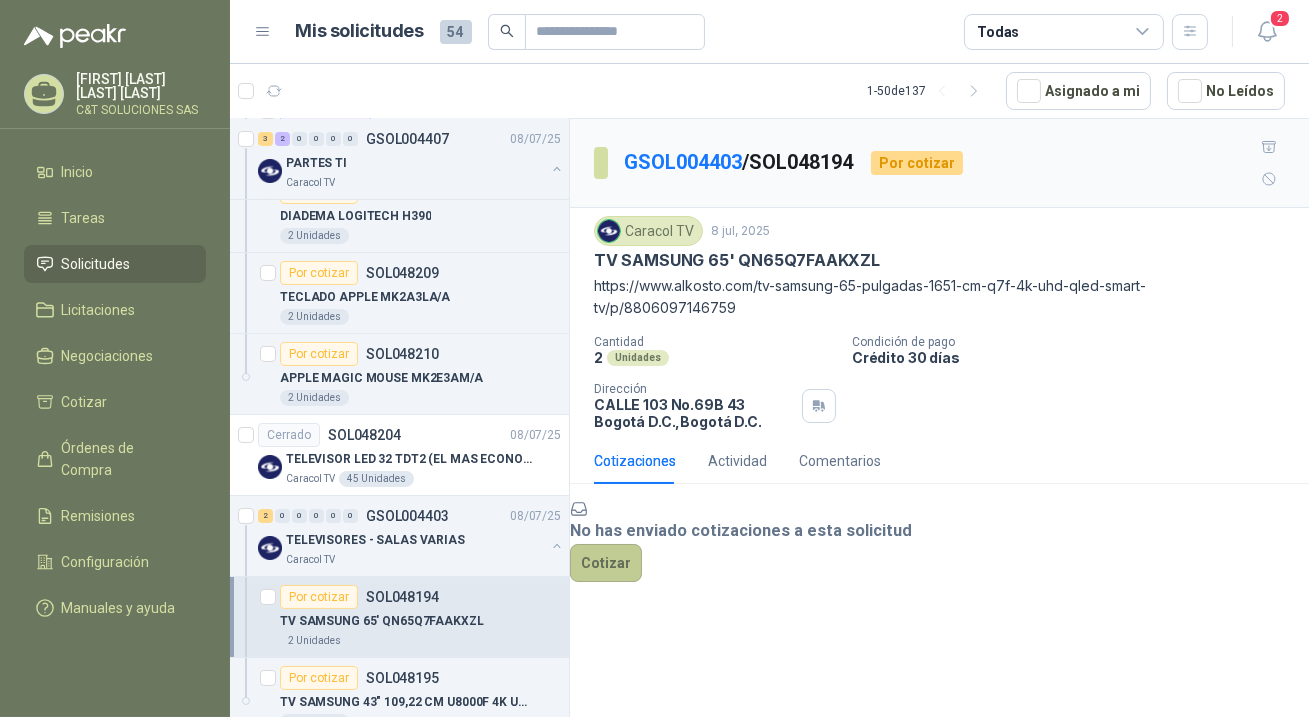 click on "Cotizar" at bounding box center (606, 563) 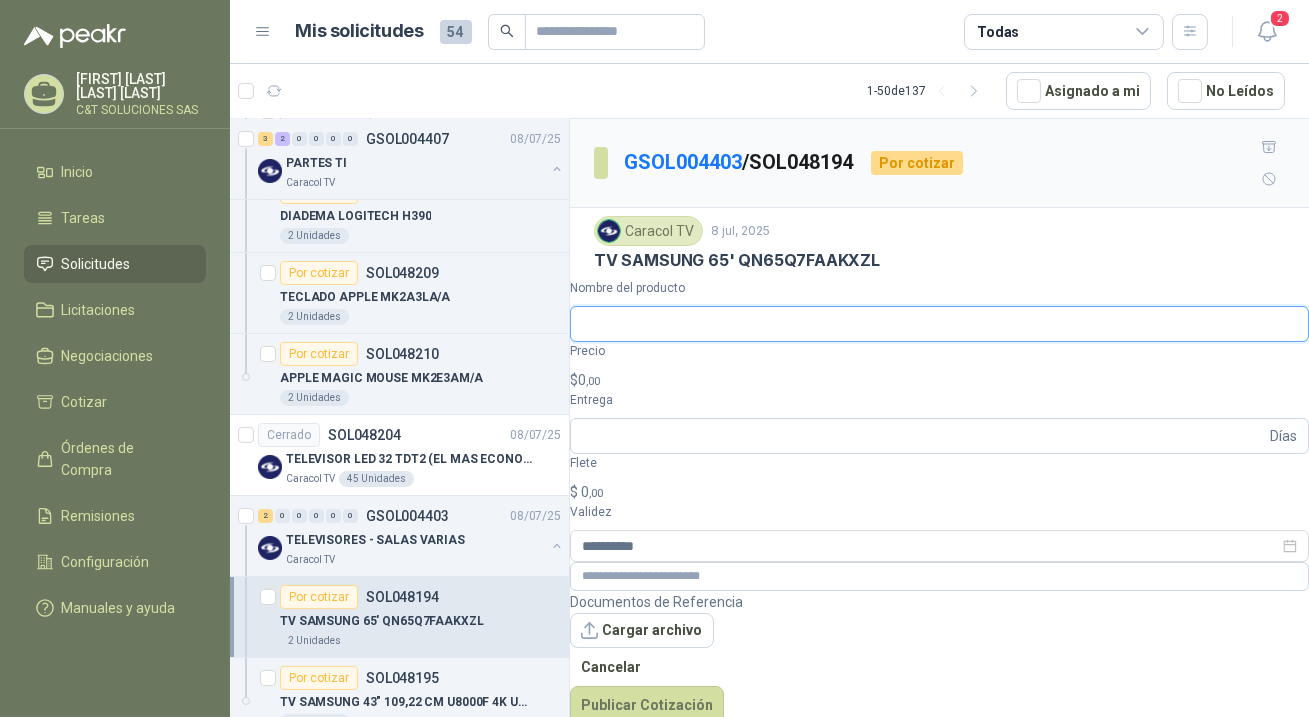 click on "Nombre del producto" at bounding box center (939, 324) 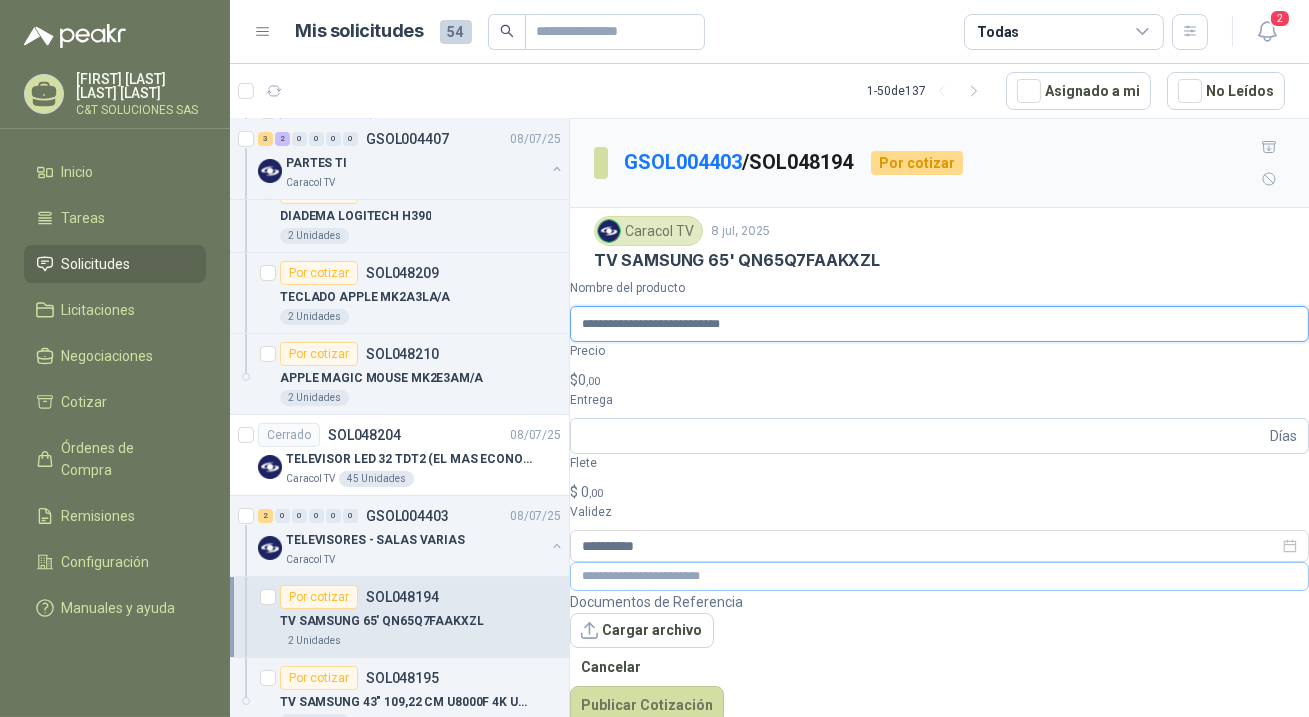 type on "**********" 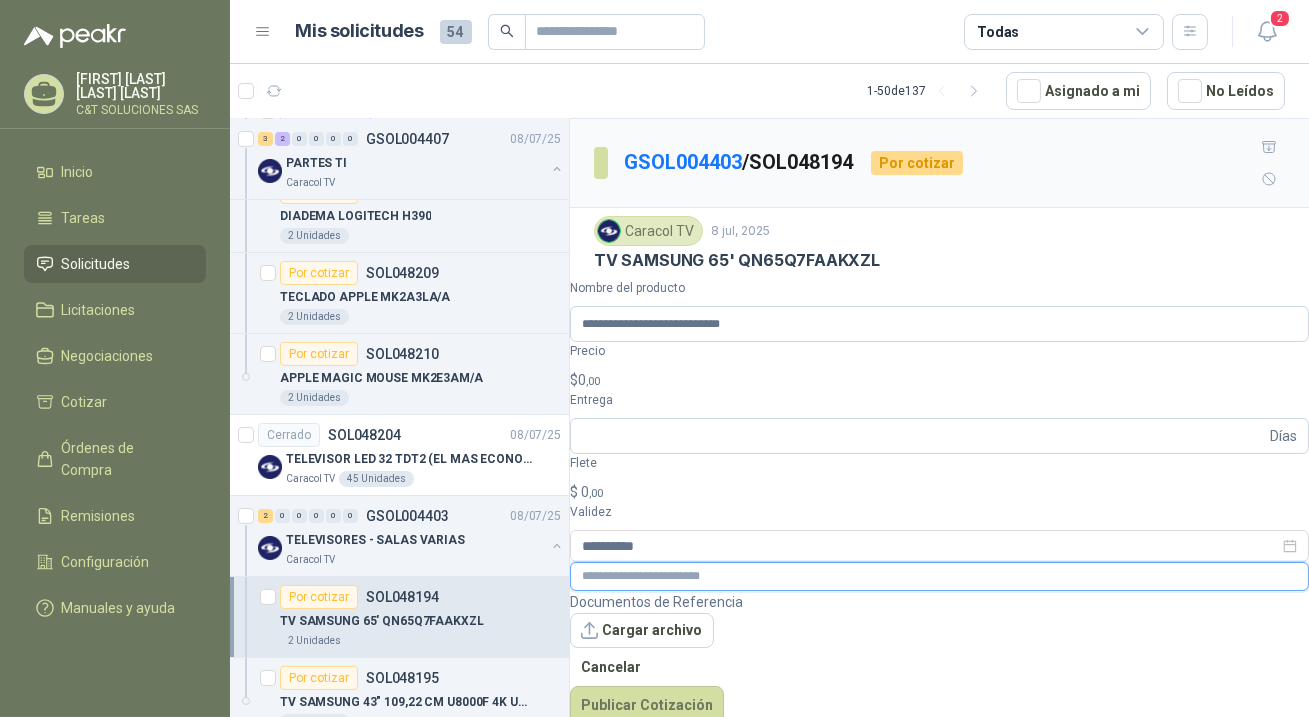 click at bounding box center [939, 576] 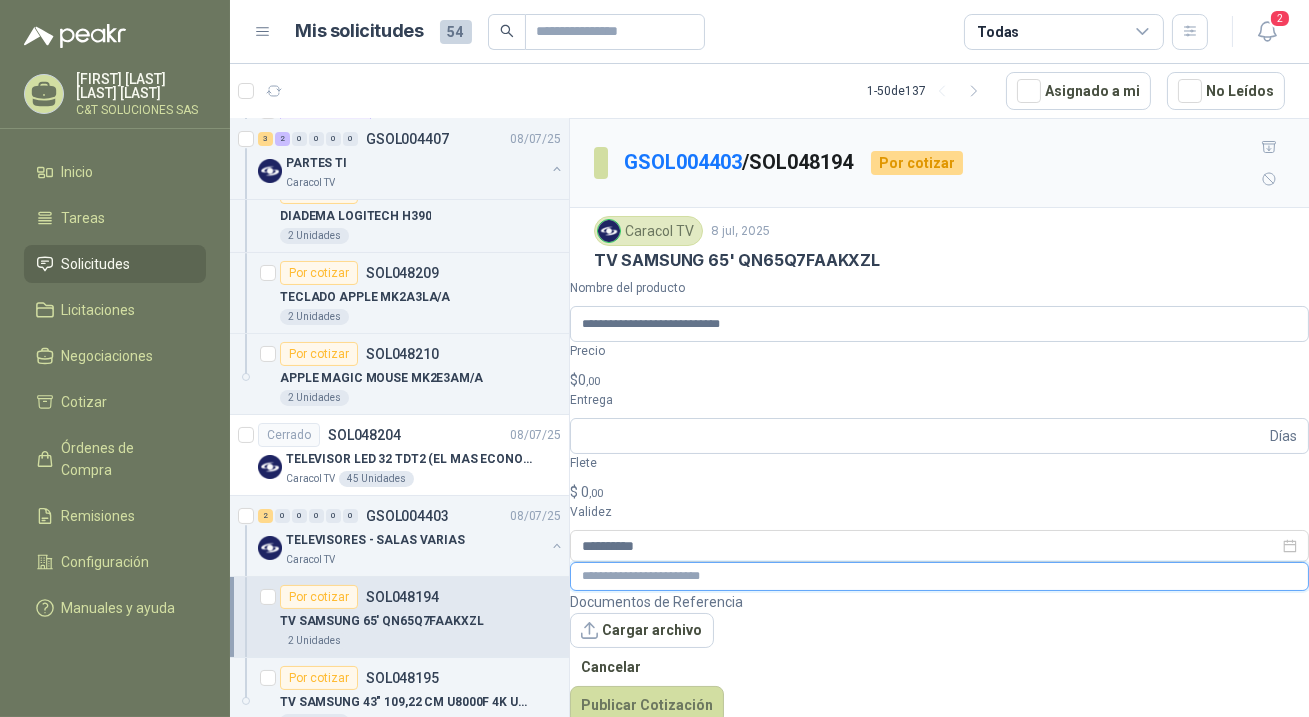 paste on "**********" 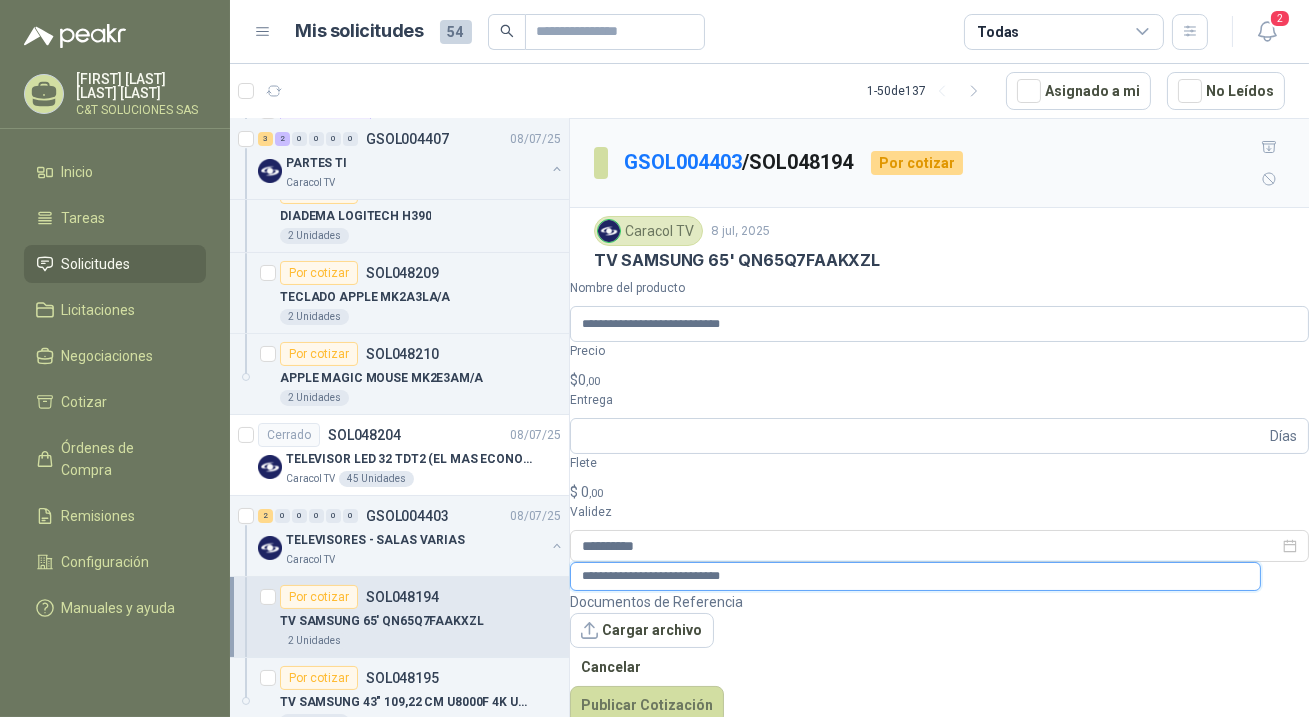 type on "**********" 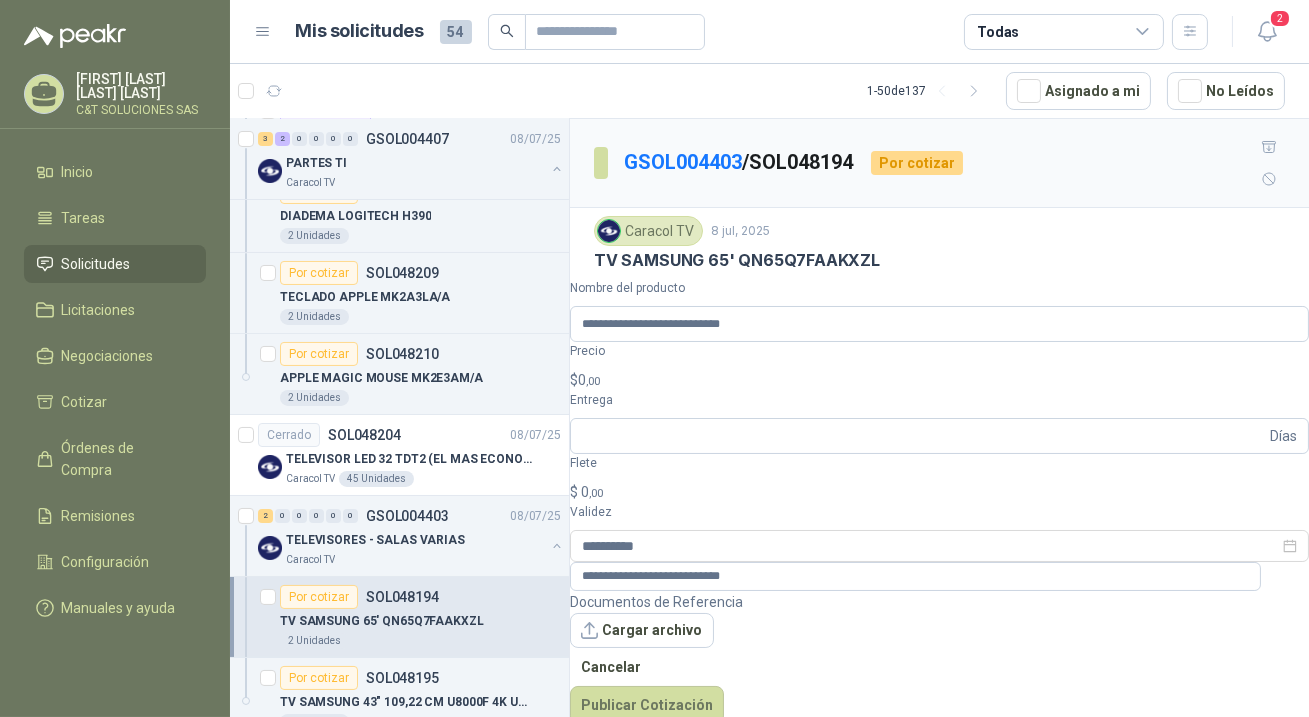 click on "$  0 ,00" at bounding box center [939, 380] 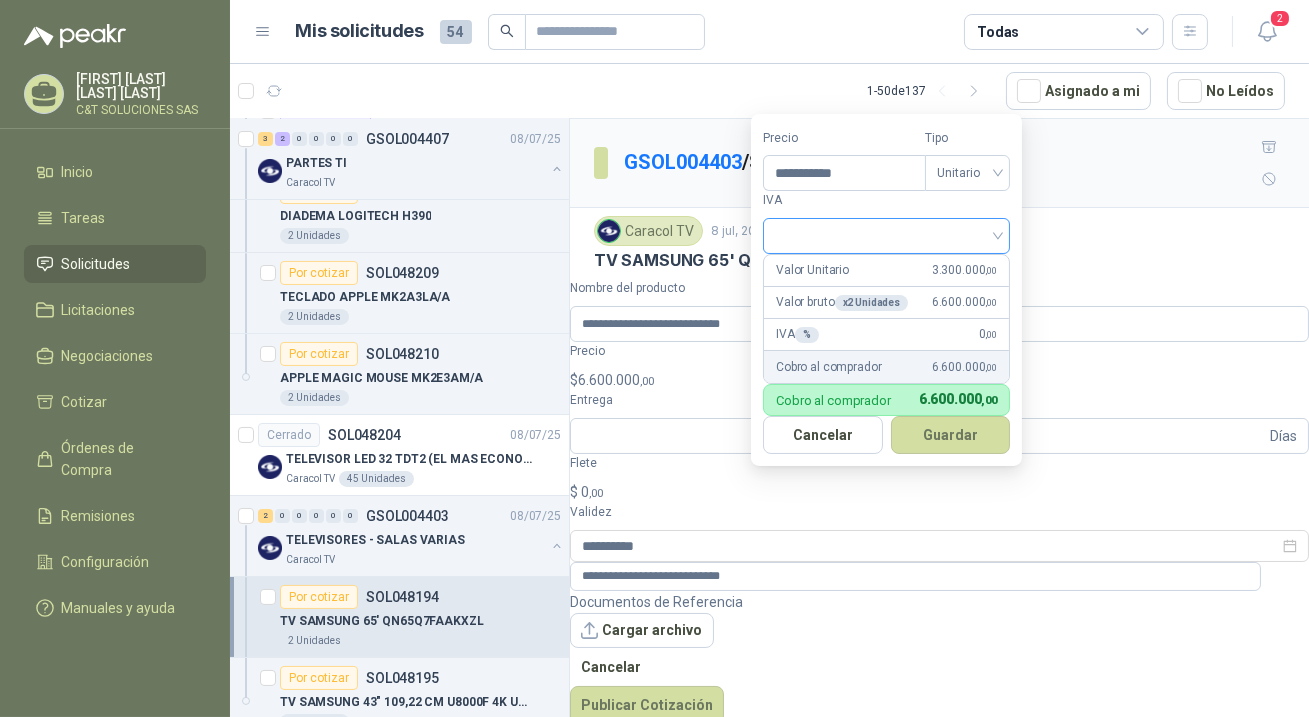 type on "**********" 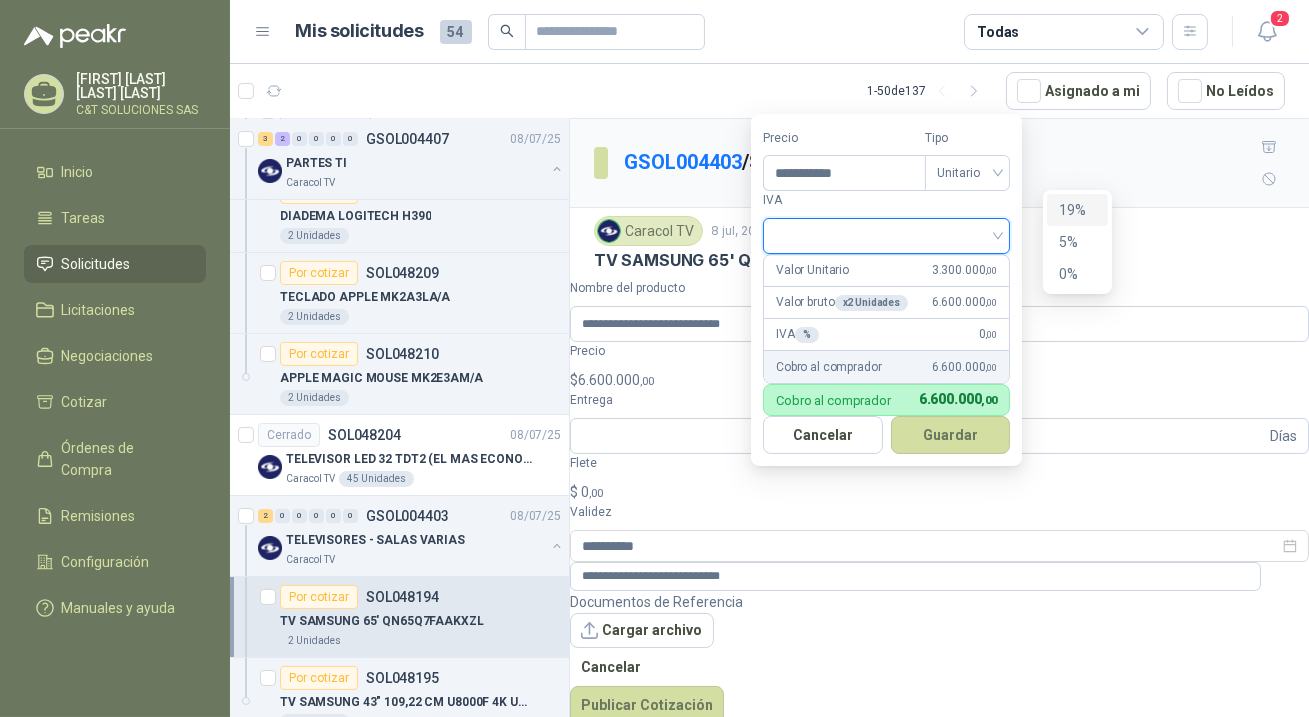 click on "19%" at bounding box center (1077, 210) 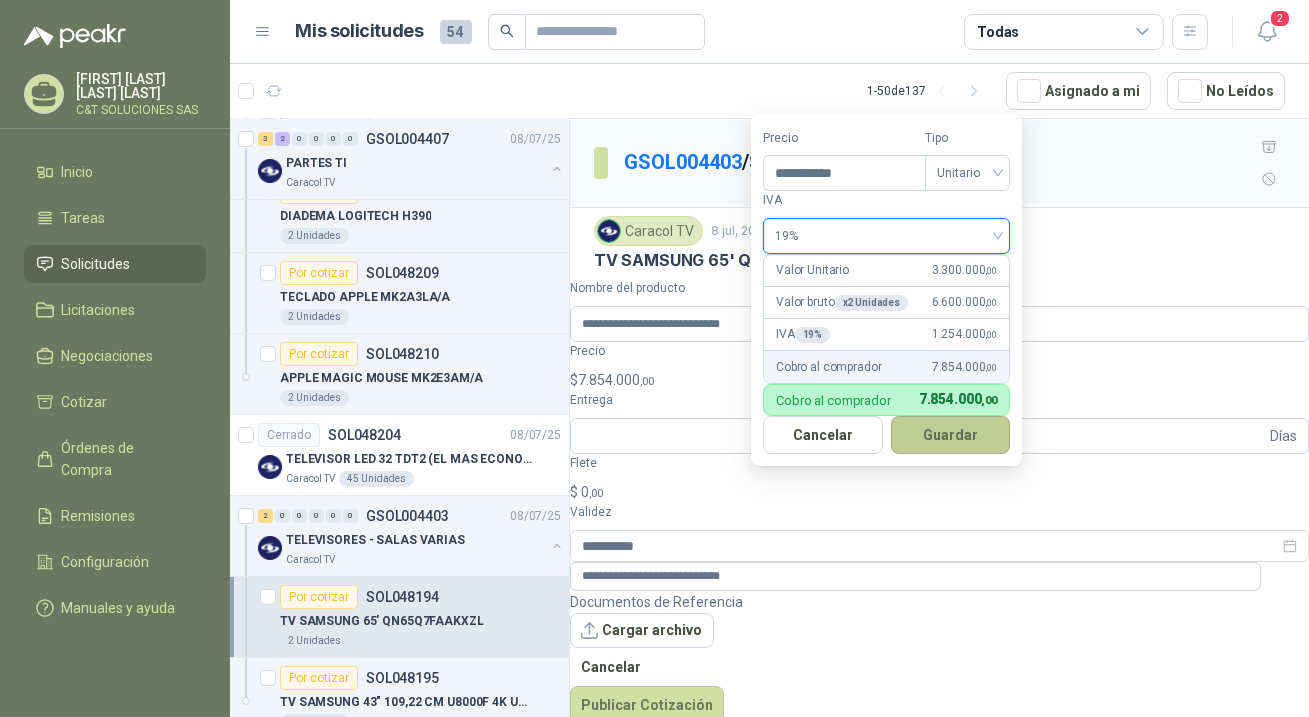 click on "Guardar" at bounding box center (951, 435) 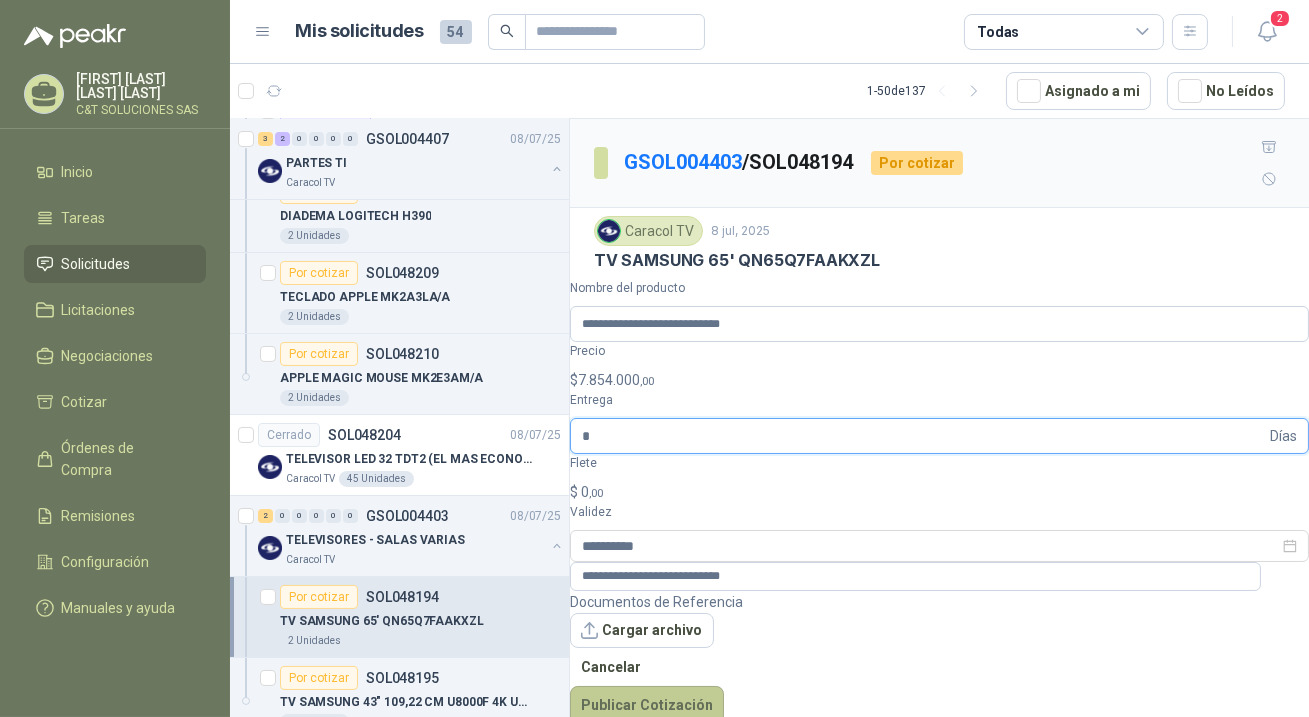type on "*" 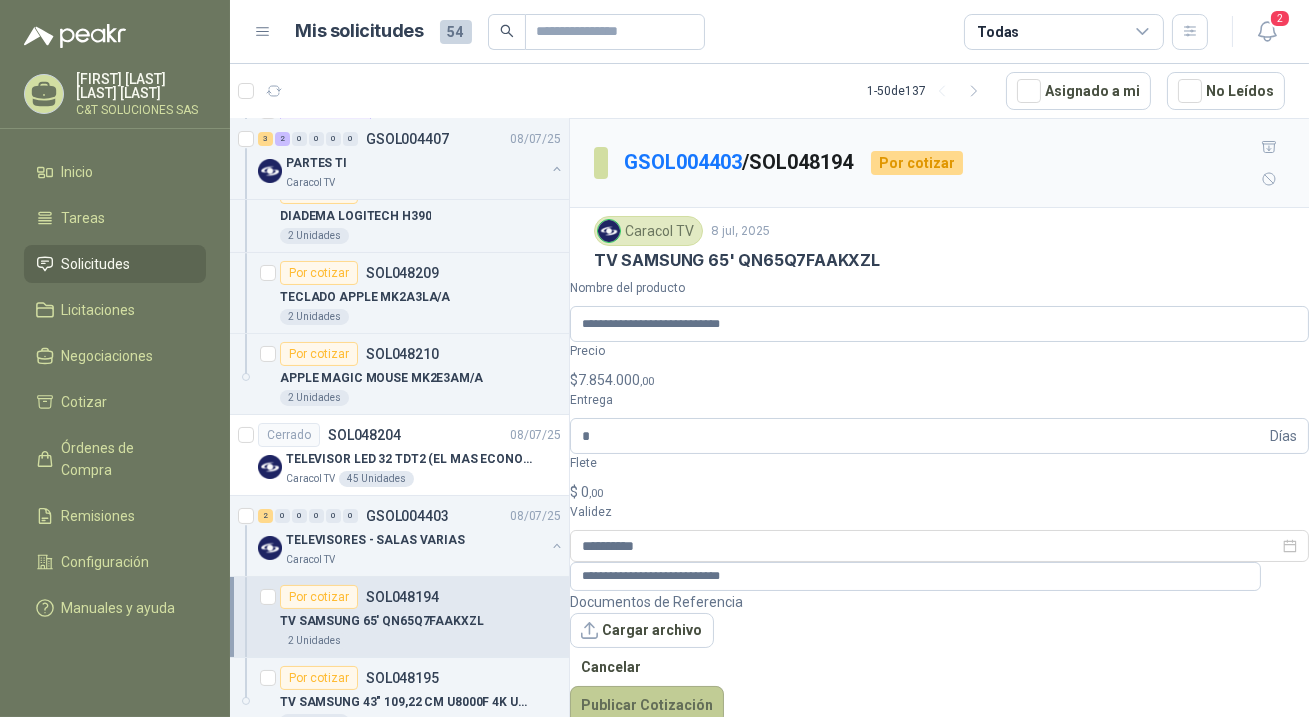 click on "Publicar Cotización" at bounding box center (647, 705) 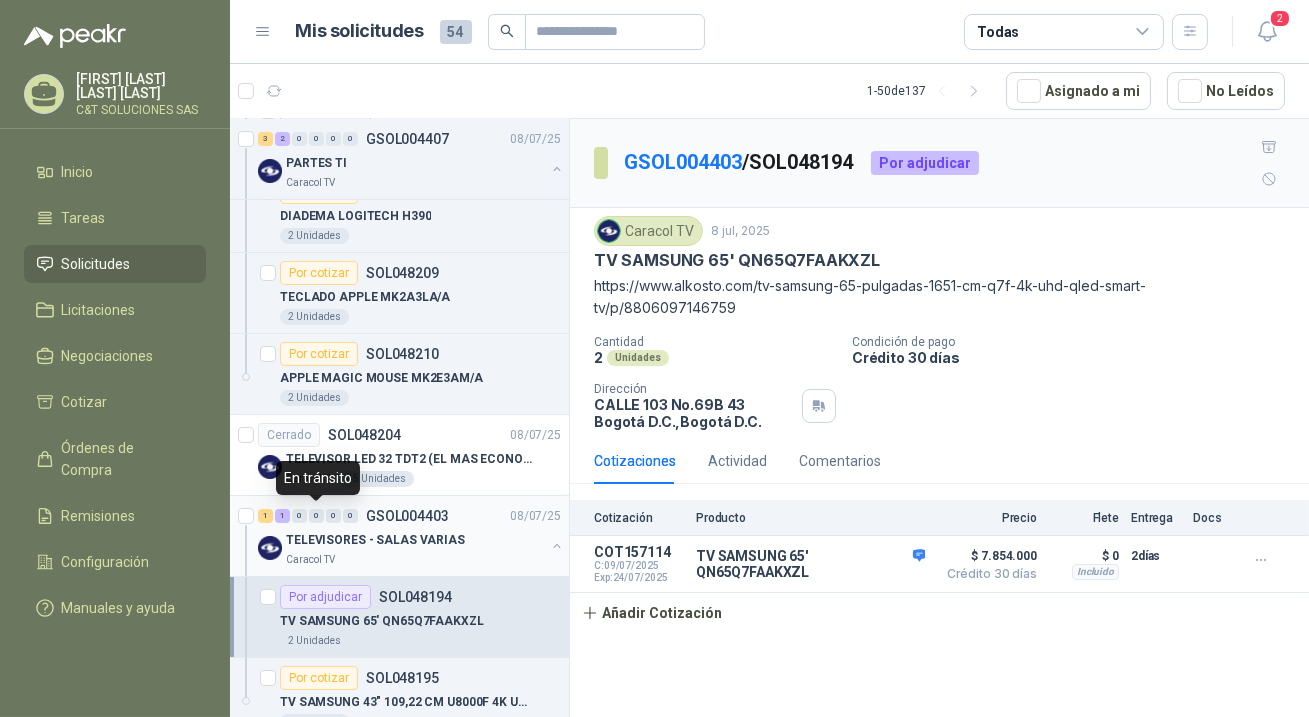 click on "0" at bounding box center [316, 516] 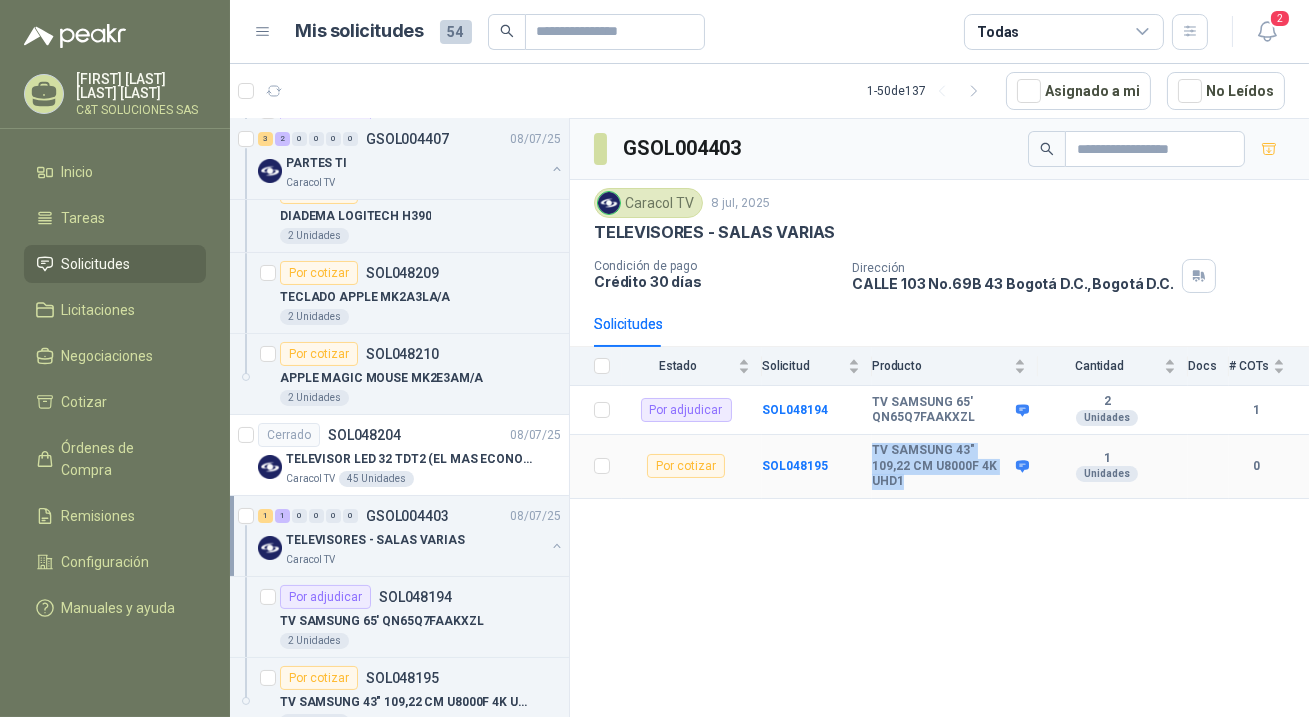 drag, startPoint x: 875, startPoint y: 446, endPoint x: 917, endPoint y: 479, distance: 53.413483 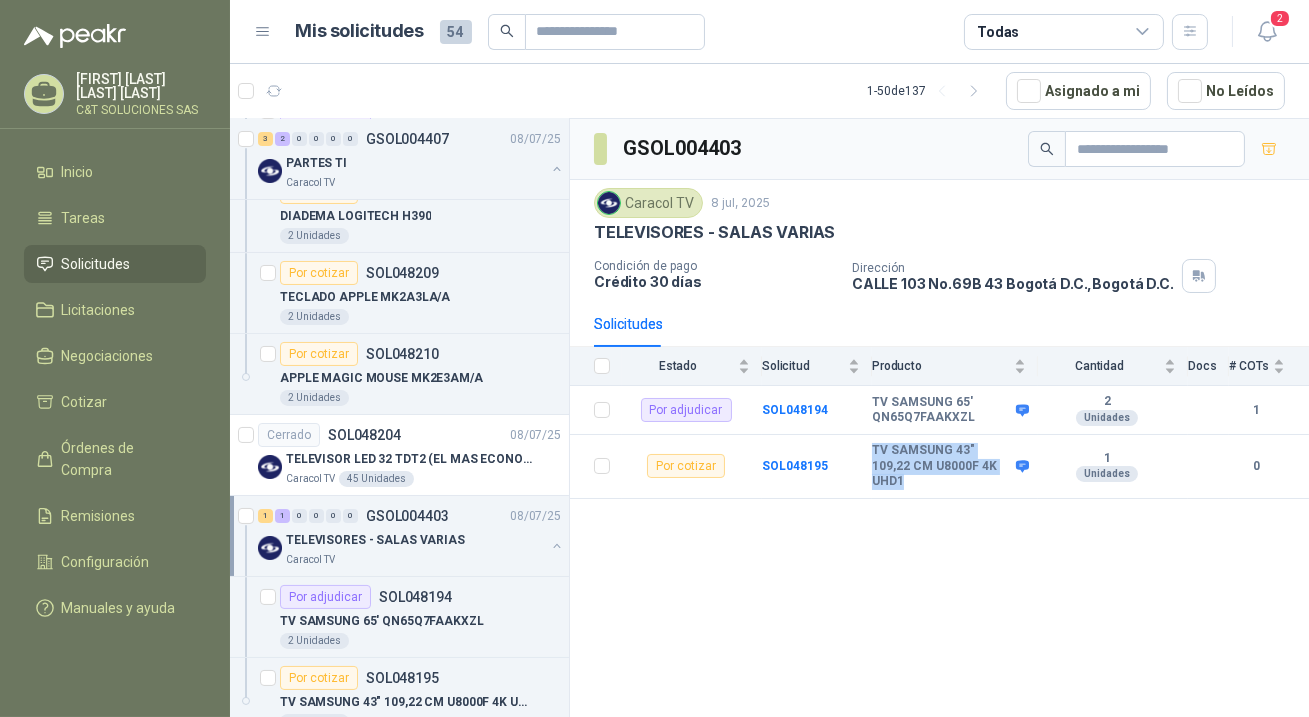 copy on "TV SAMSUNG 43" 109,22 CM U8000F 4K UHD1" 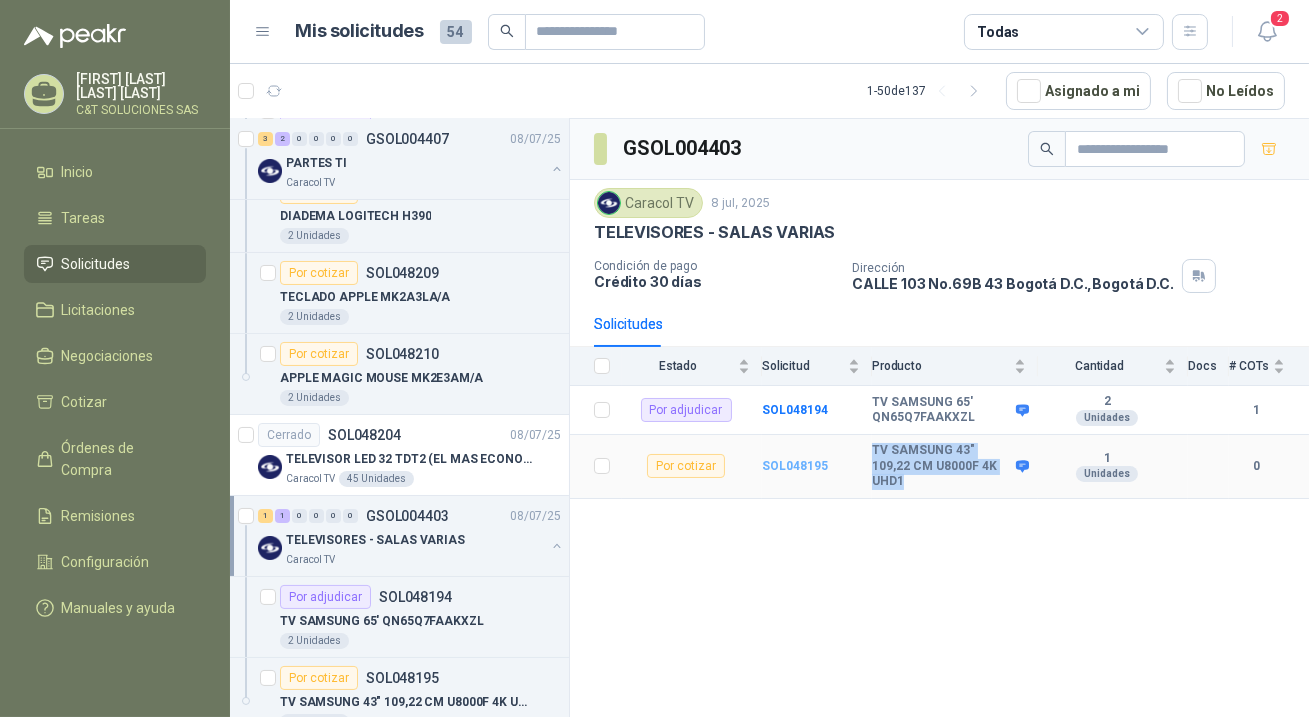 click on "SOL048195" at bounding box center (795, 466) 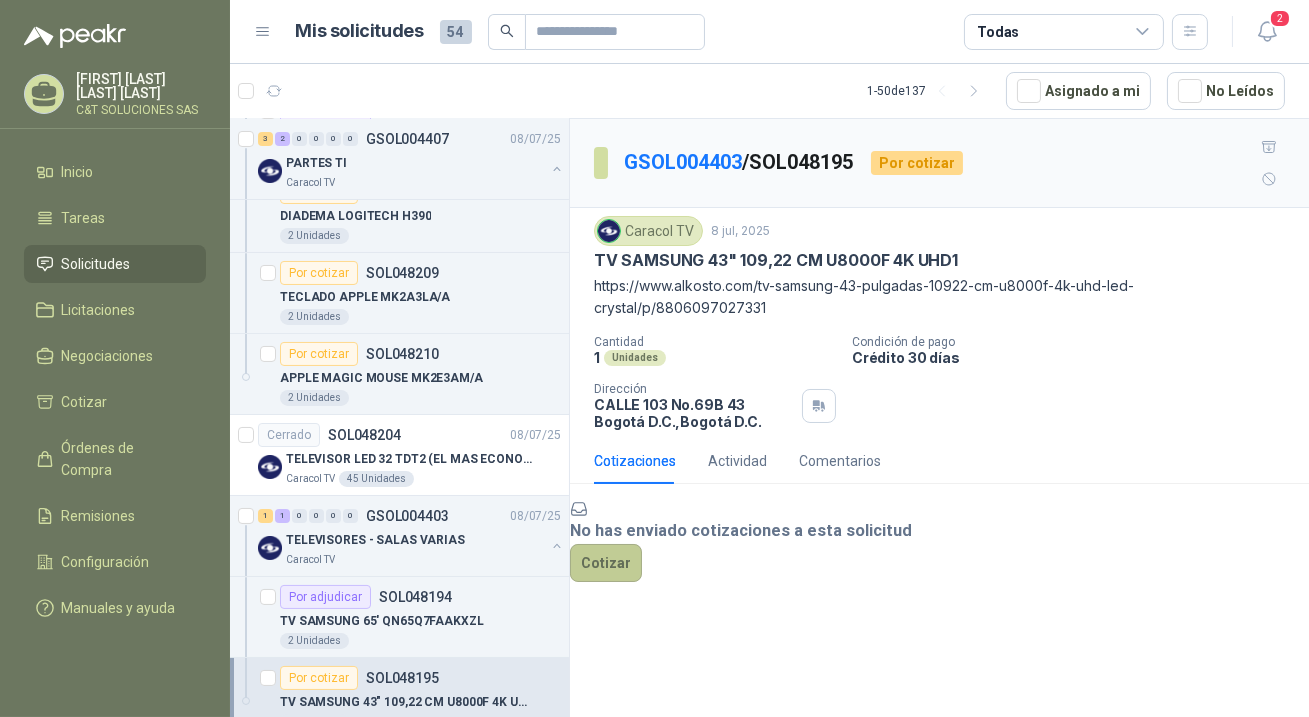 click on "Cotizar" at bounding box center (606, 563) 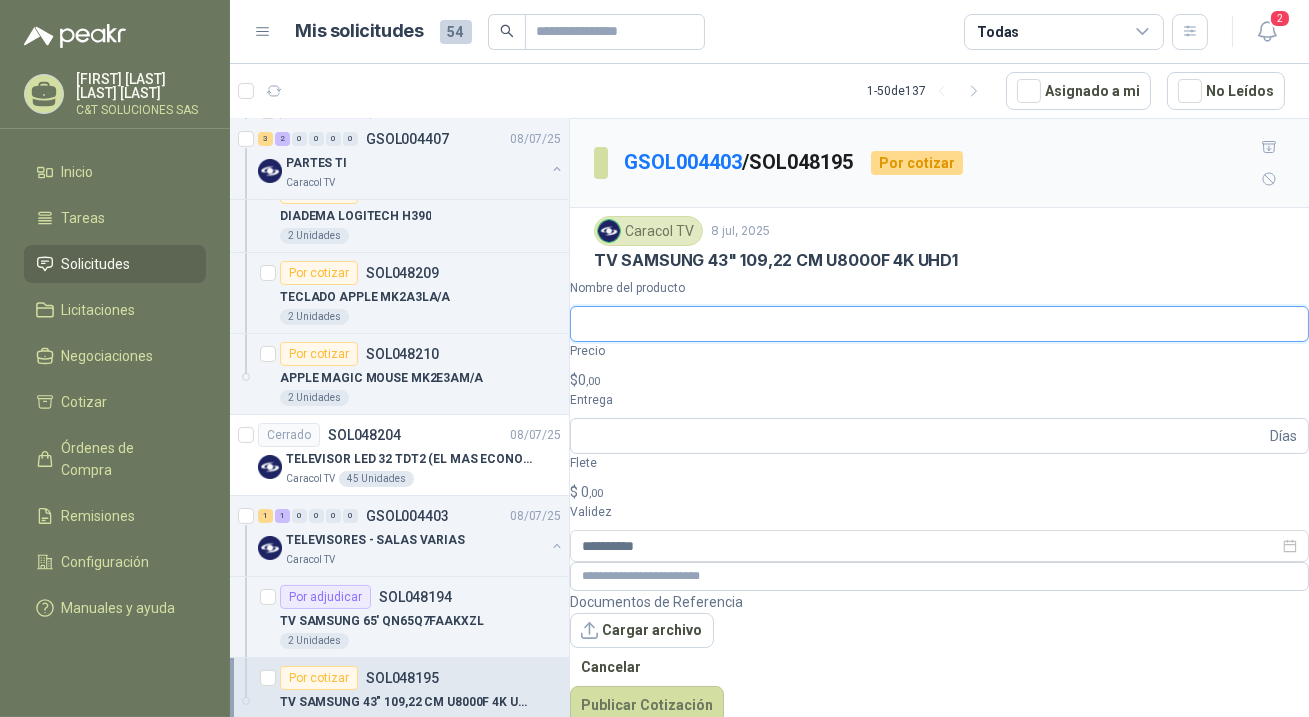 click on "Nombre del producto" at bounding box center (939, 324) 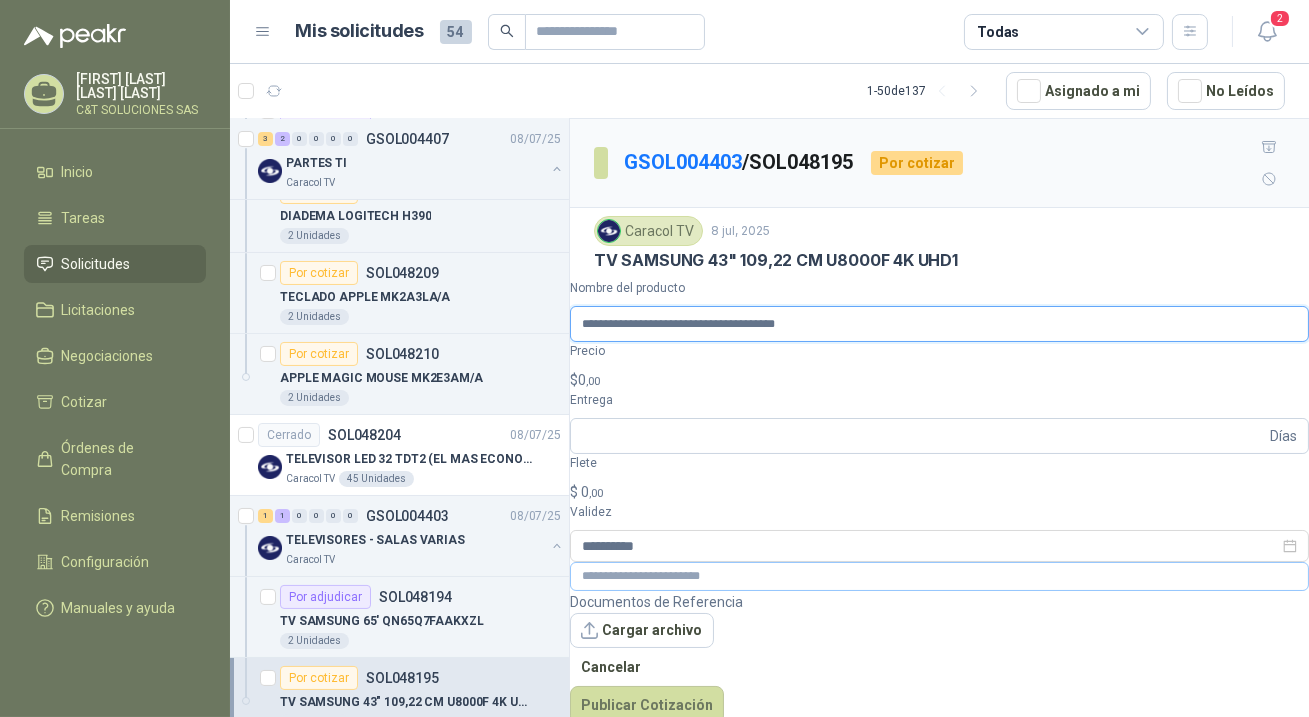 type on "**********" 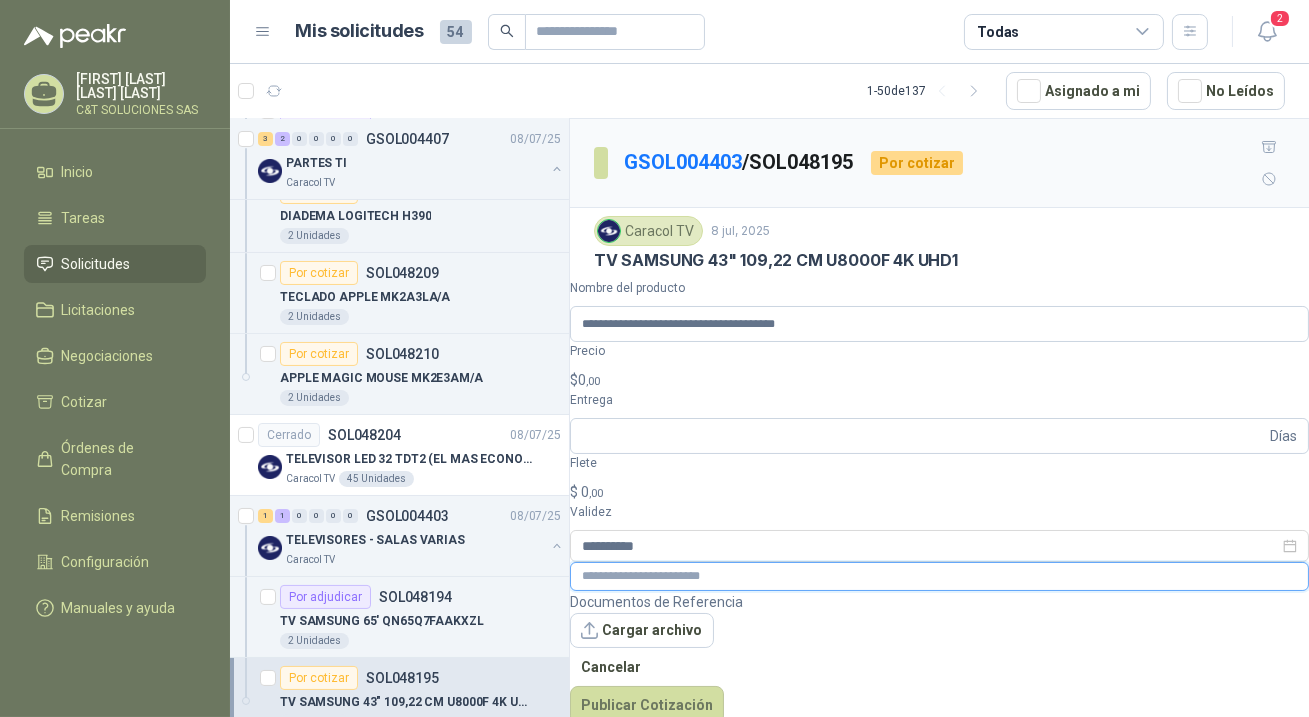 click at bounding box center [939, 576] 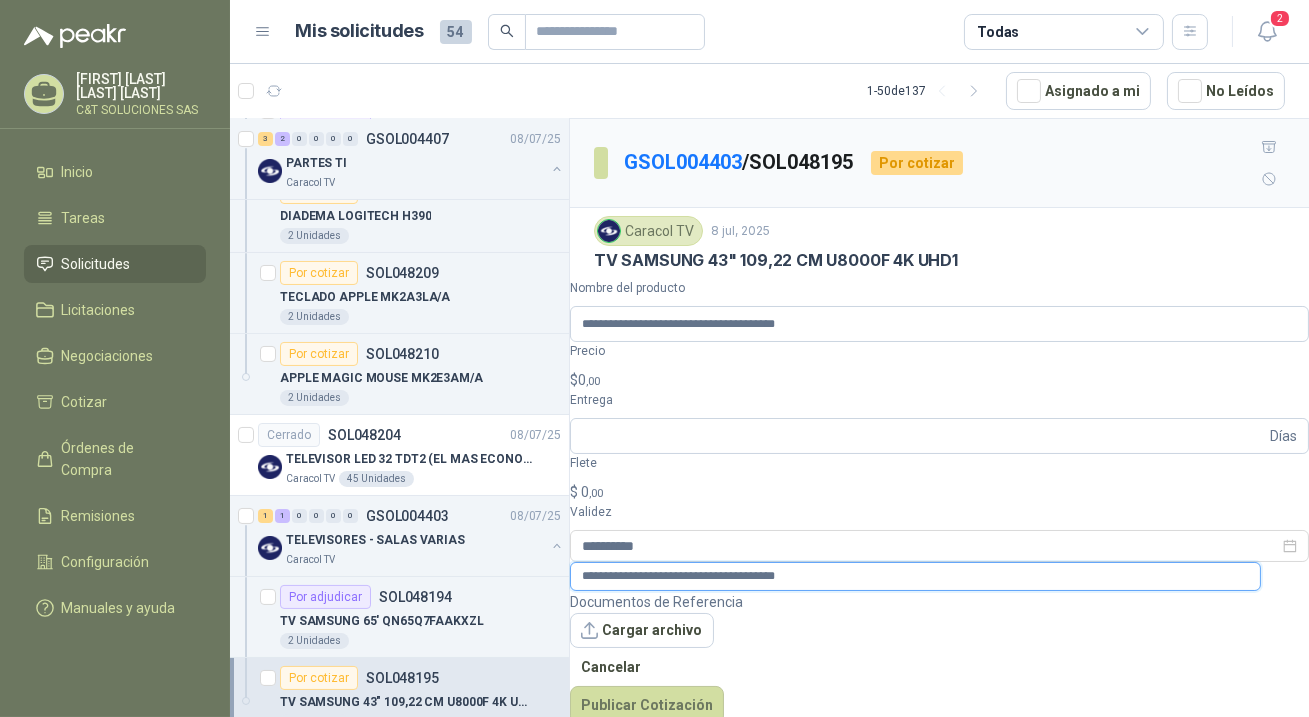type on "**********" 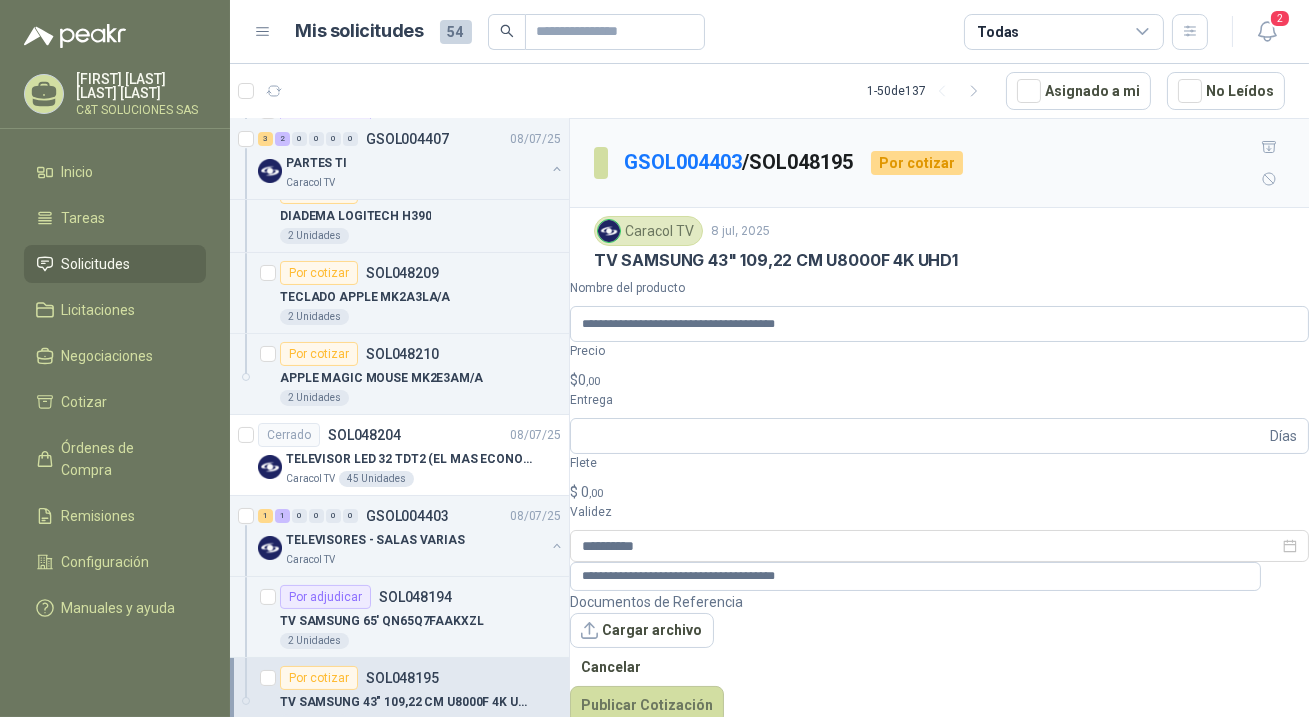 click on "0 ,00" at bounding box center [589, 380] 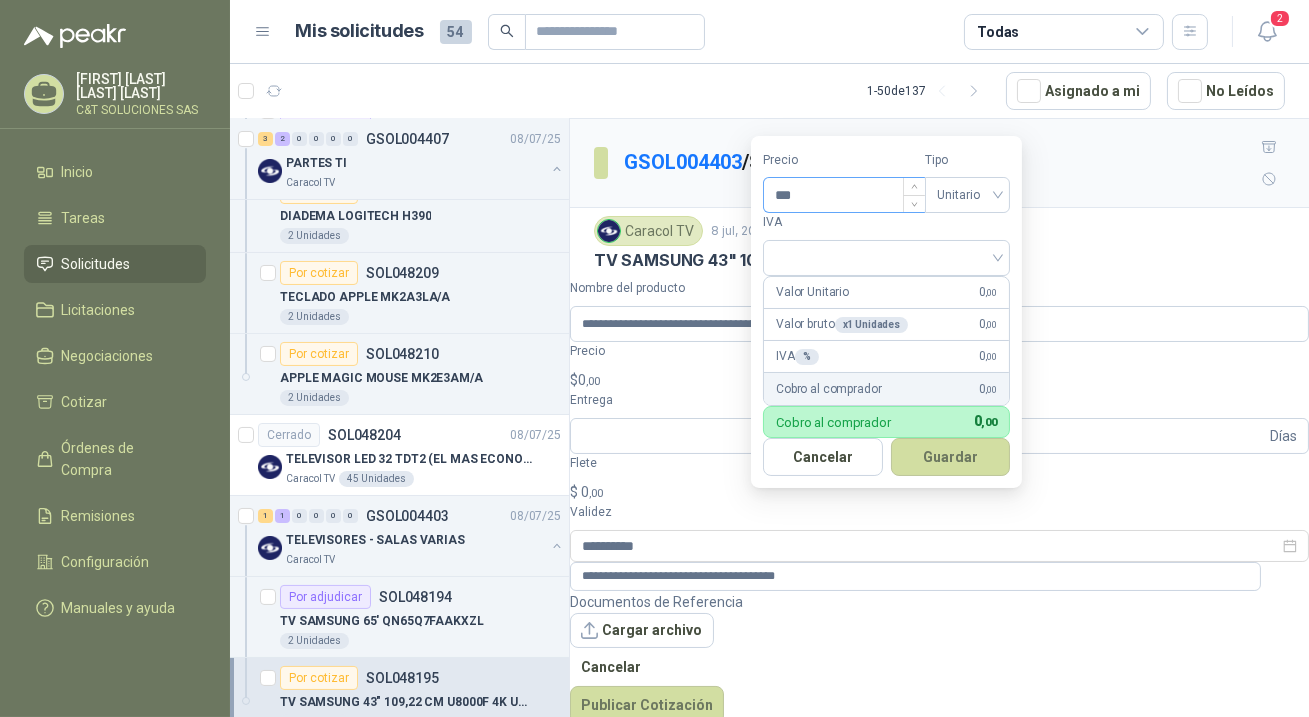 click on "***" at bounding box center (844, 195) 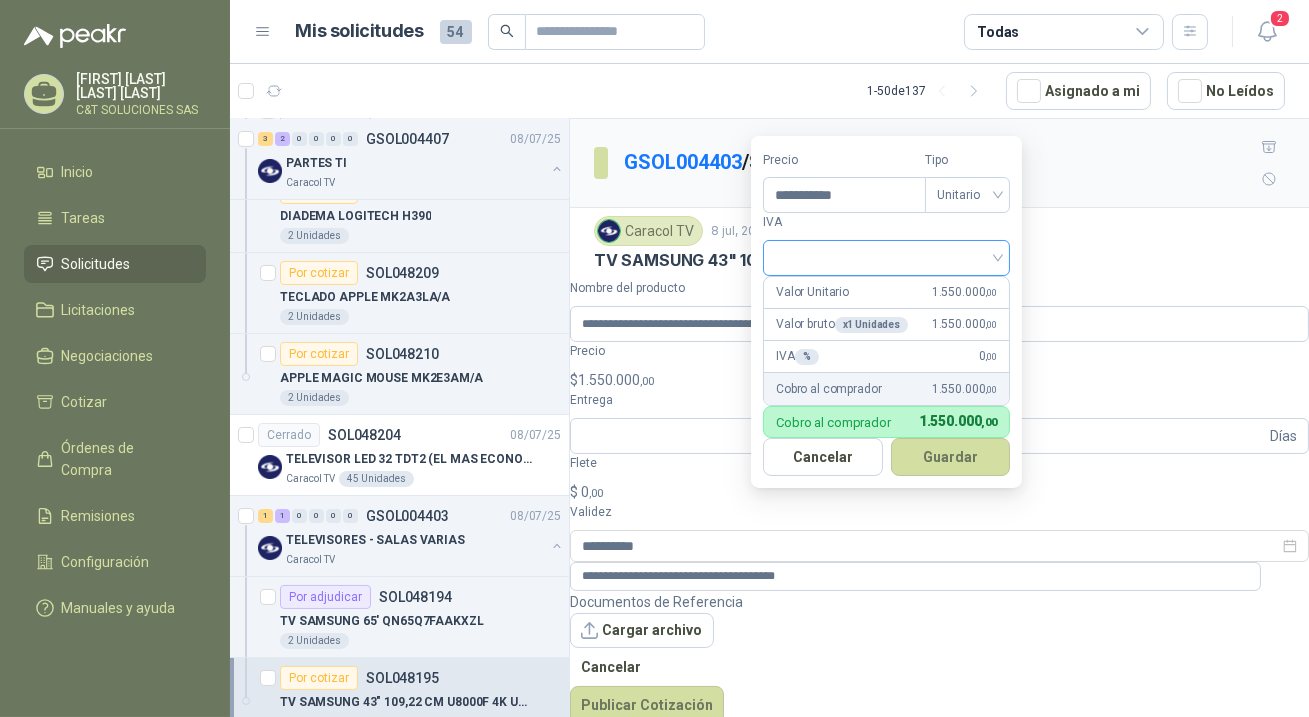 type on "**********" 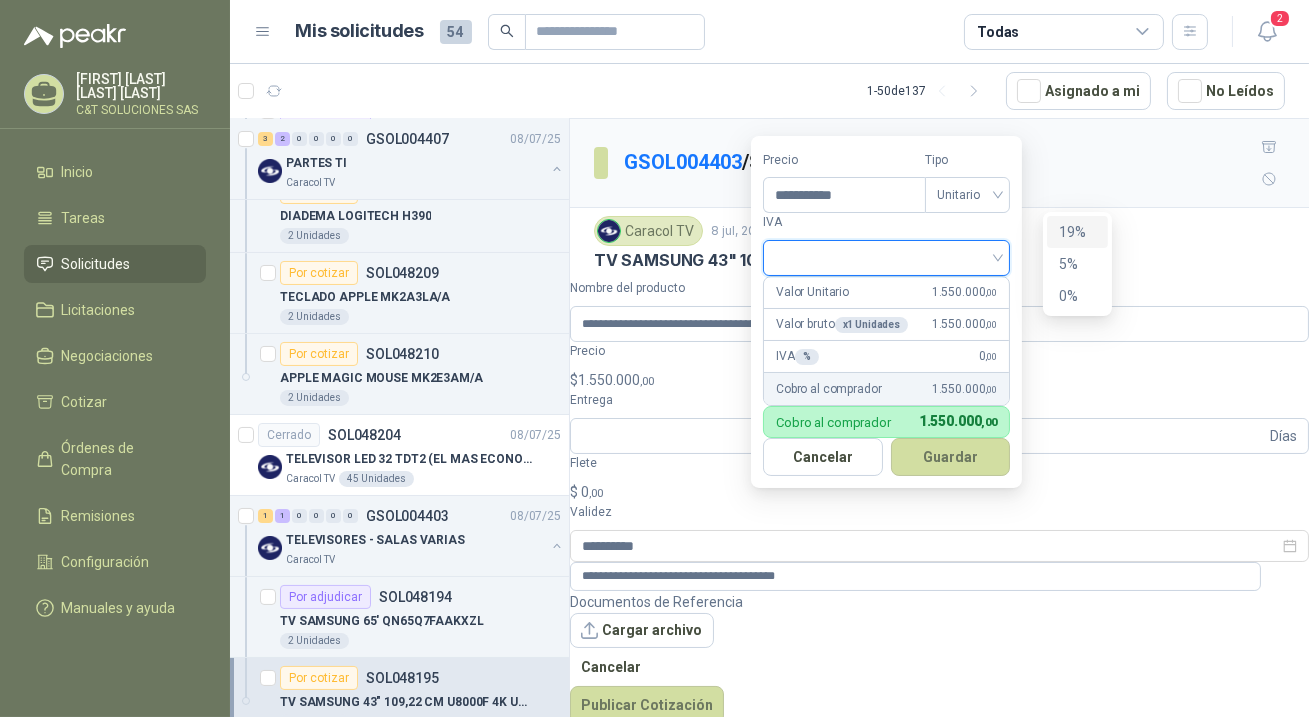 click on "19%" at bounding box center [1077, 232] 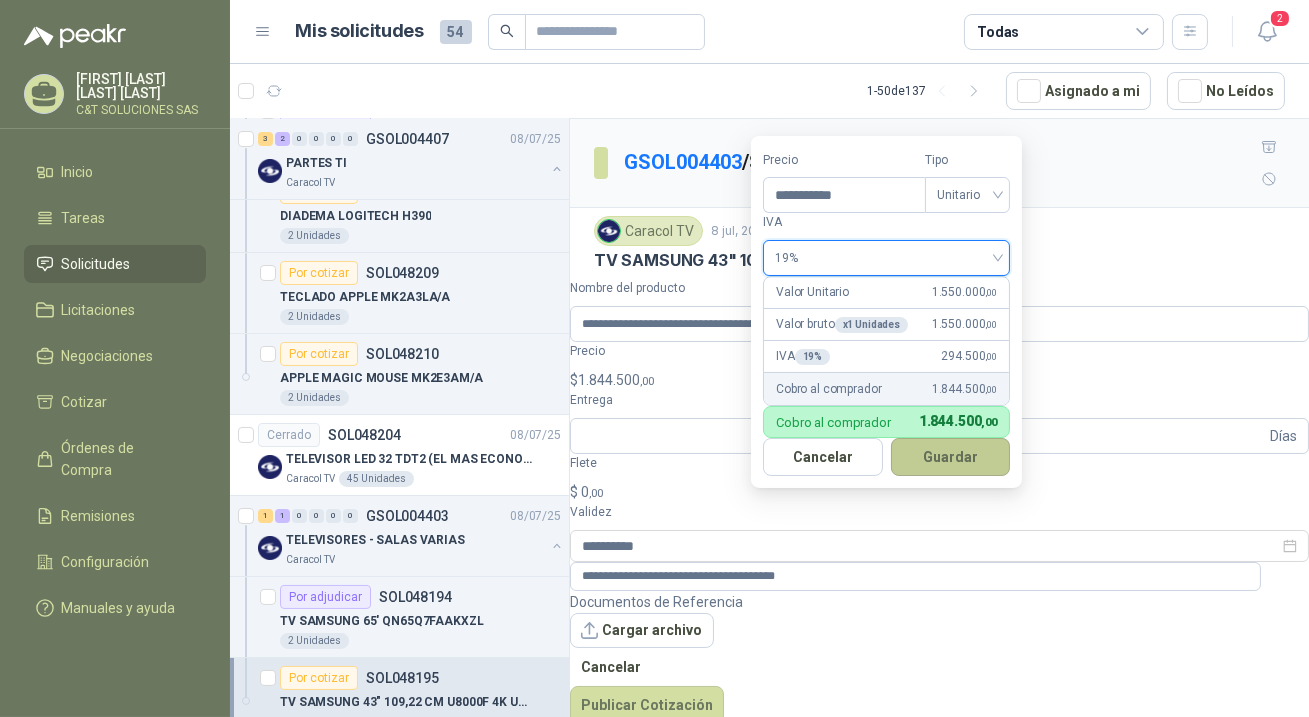 click on "Guardar" at bounding box center [951, 457] 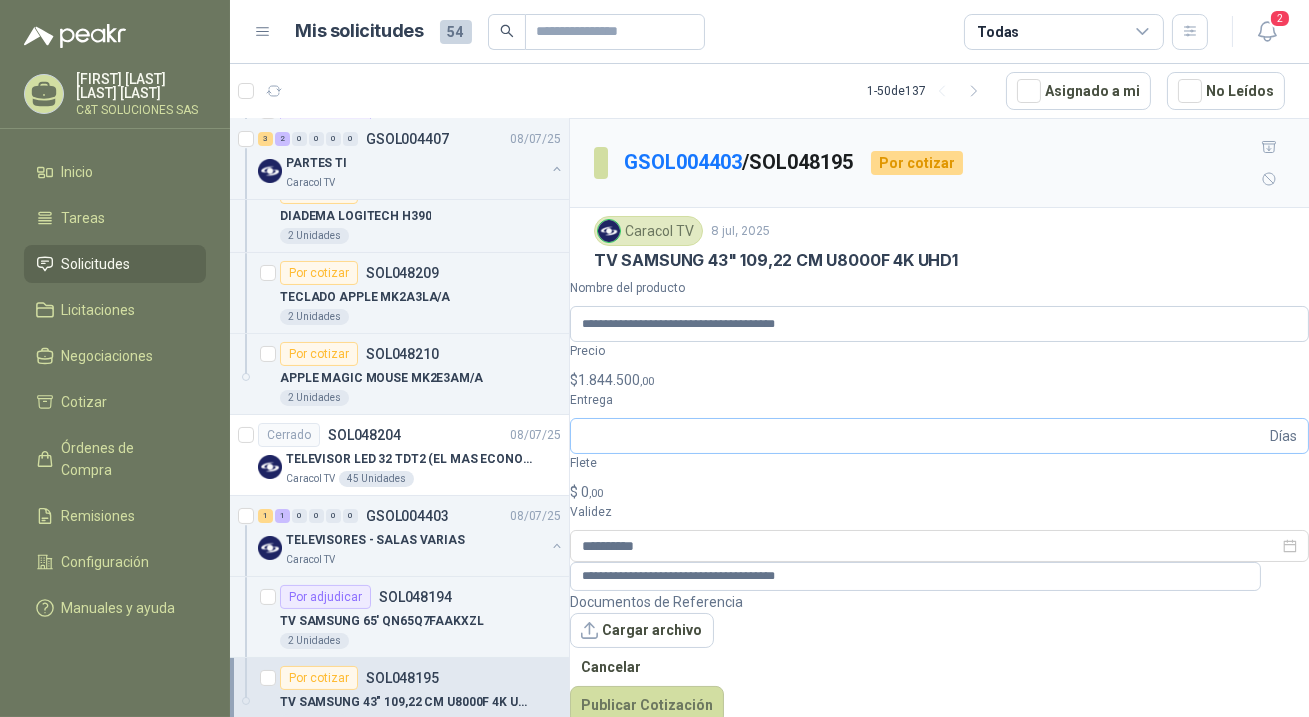 click on "Días" at bounding box center (939, 436) 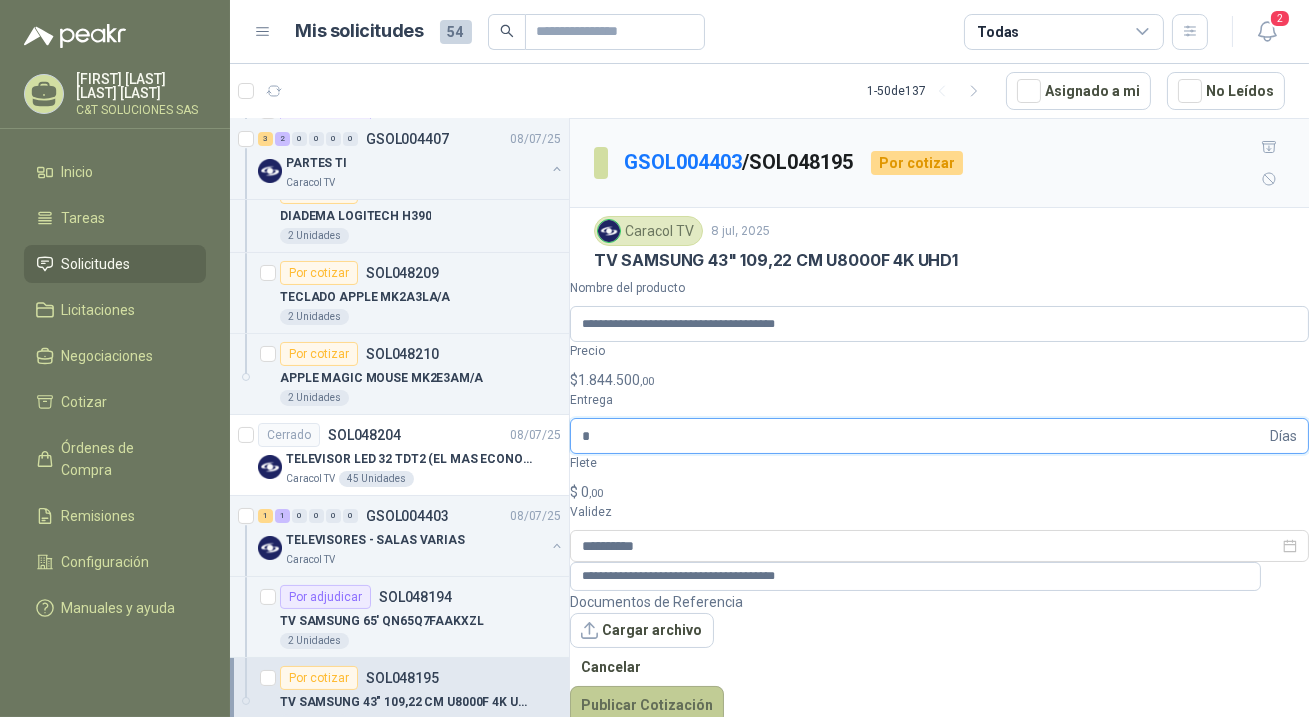 type on "*" 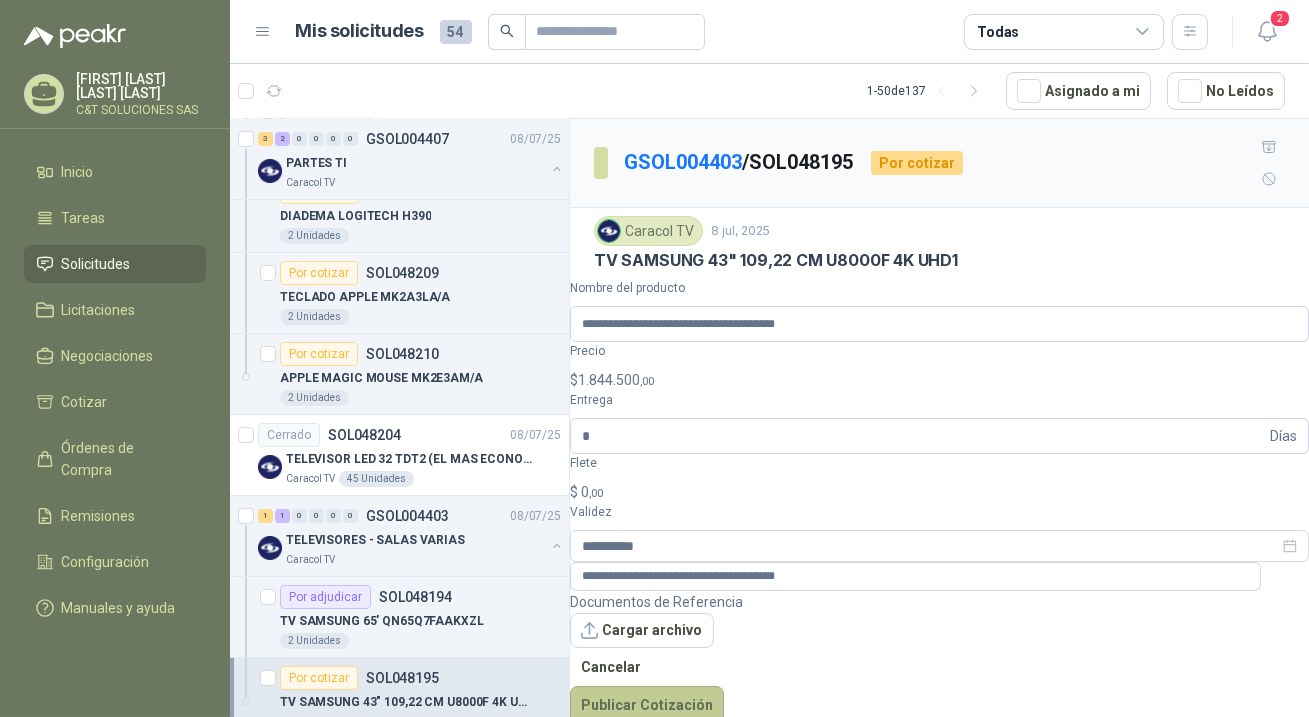 click on "Publicar Cotización" at bounding box center (647, 705) 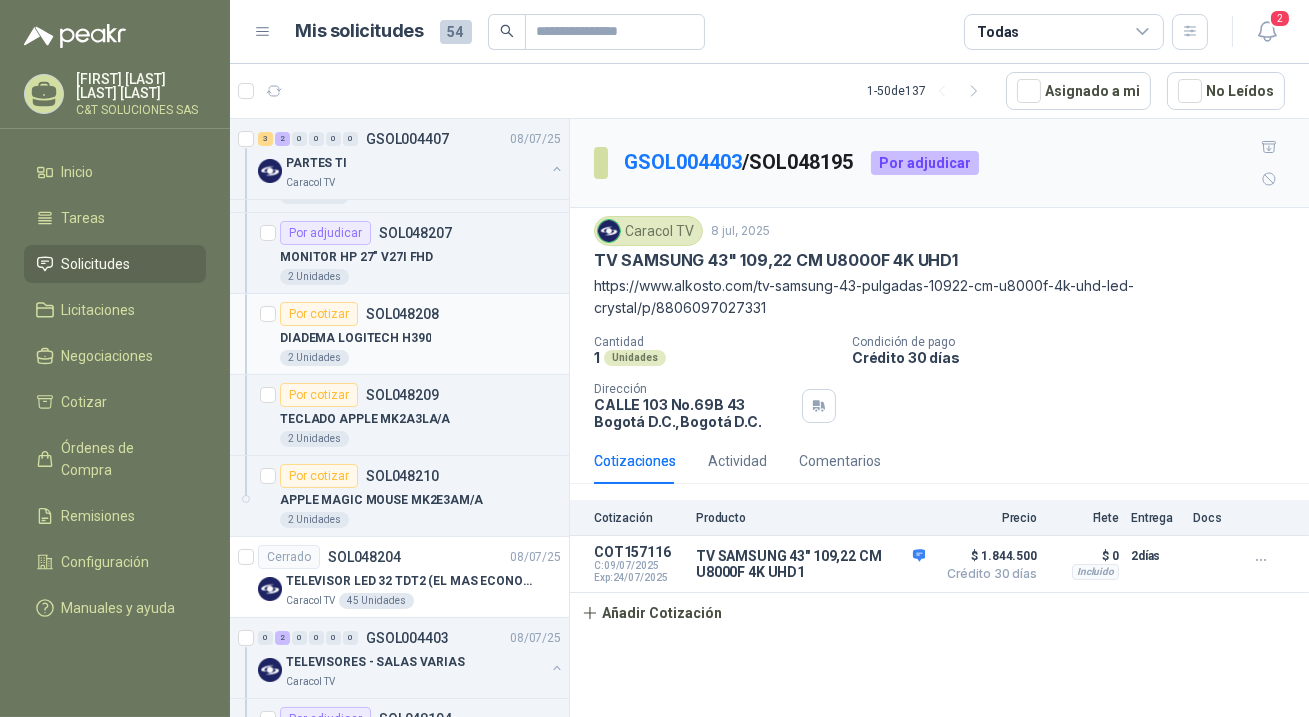 scroll, scrollTop: 363, scrollLeft: 0, axis: vertical 